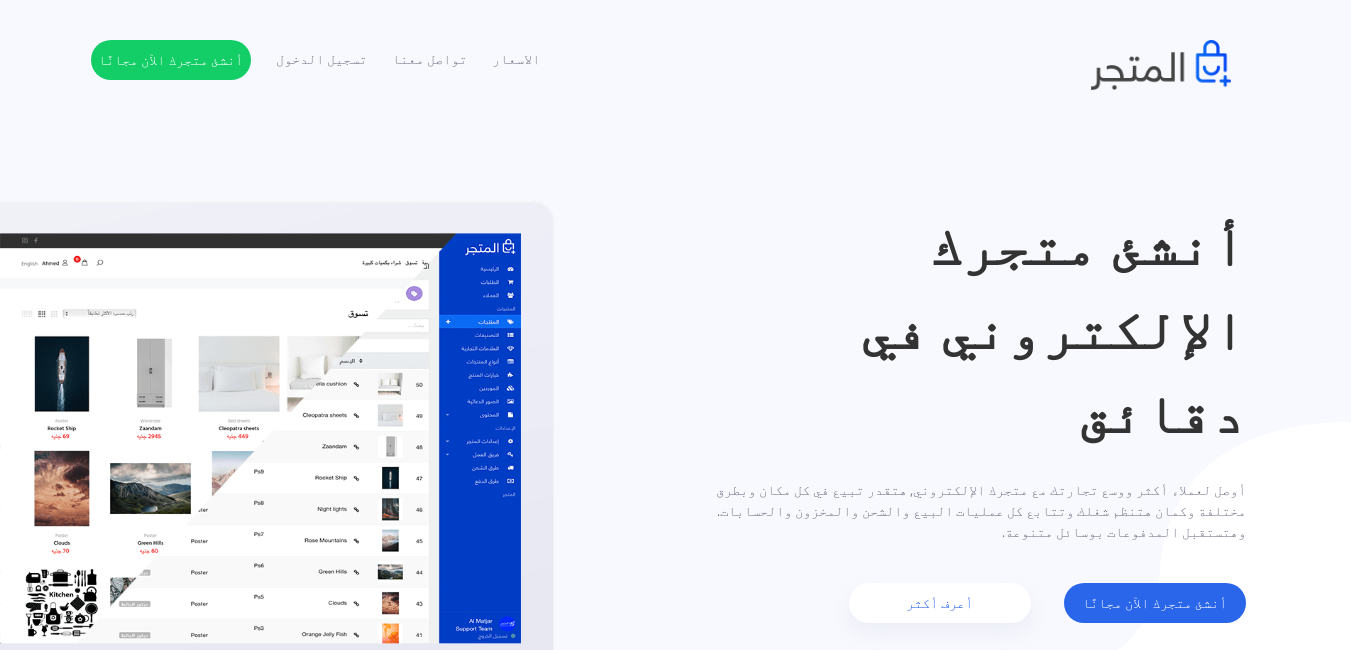 scroll, scrollTop: 0, scrollLeft: 0, axis: both 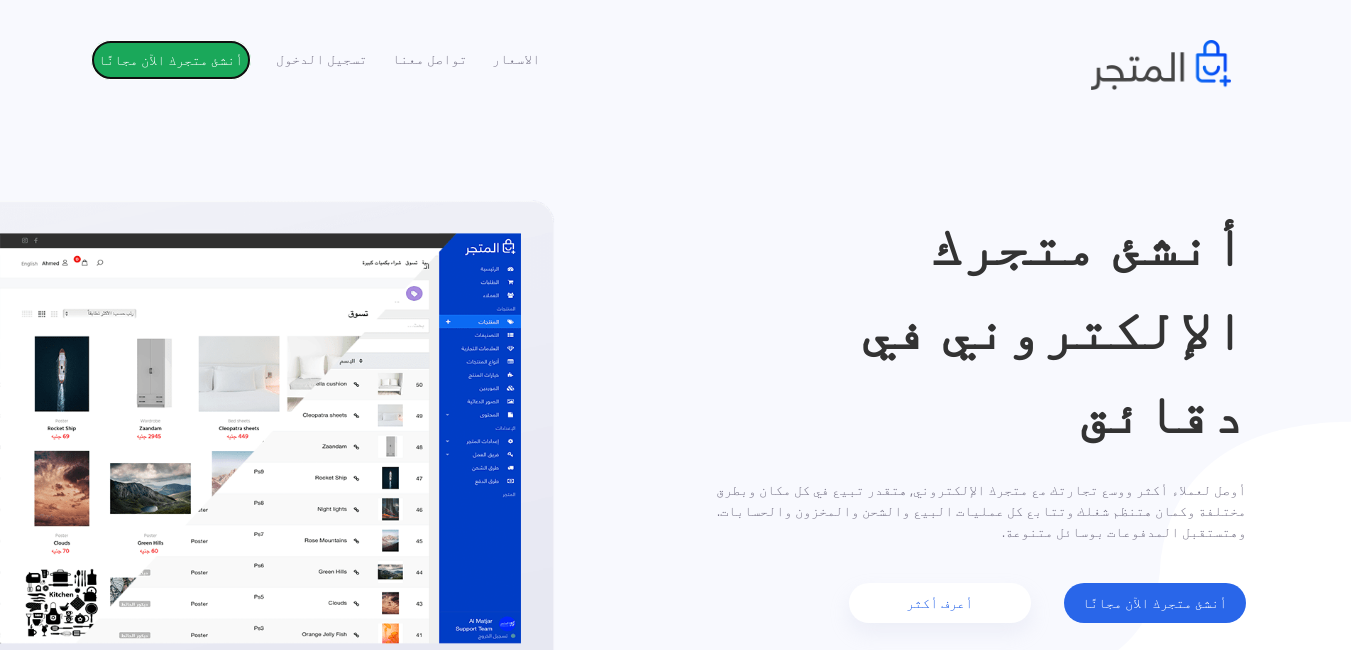 click on "أنشئ
متجرك الآن مجانًا" at bounding box center [171, 60] 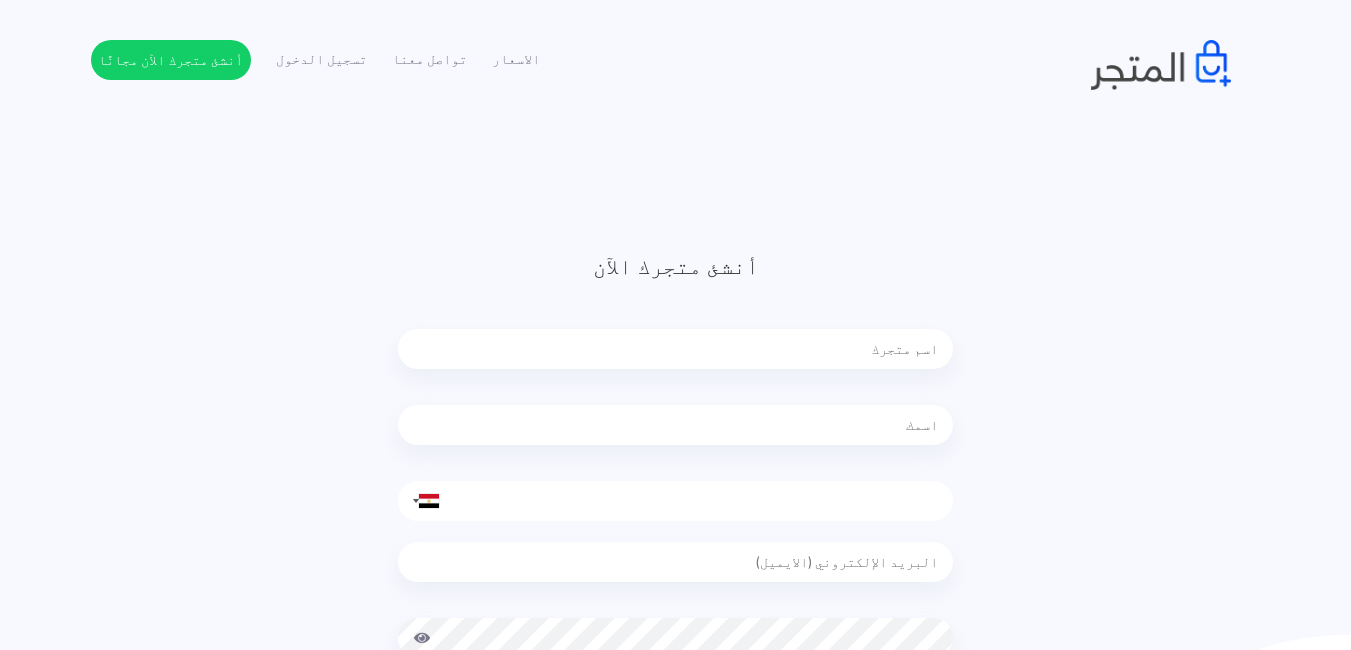 scroll, scrollTop: 0, scrollLeft: 0, axis: both 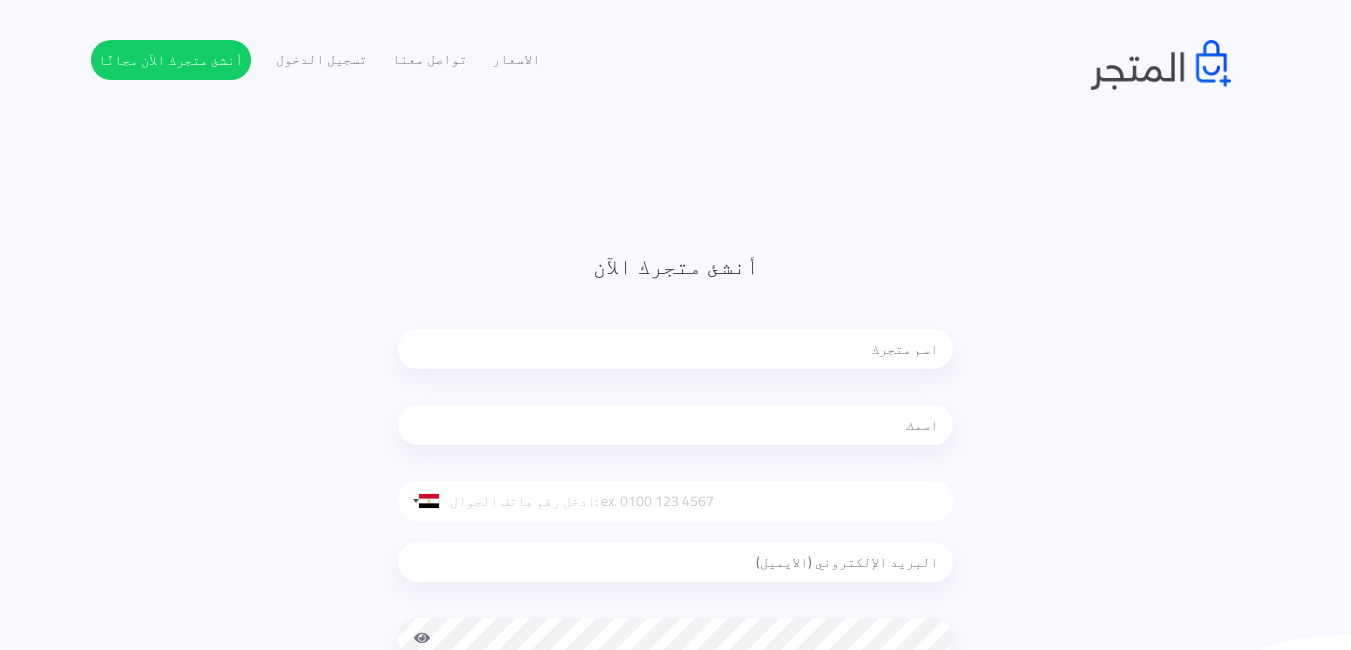 click at bounding box center [675, 349] 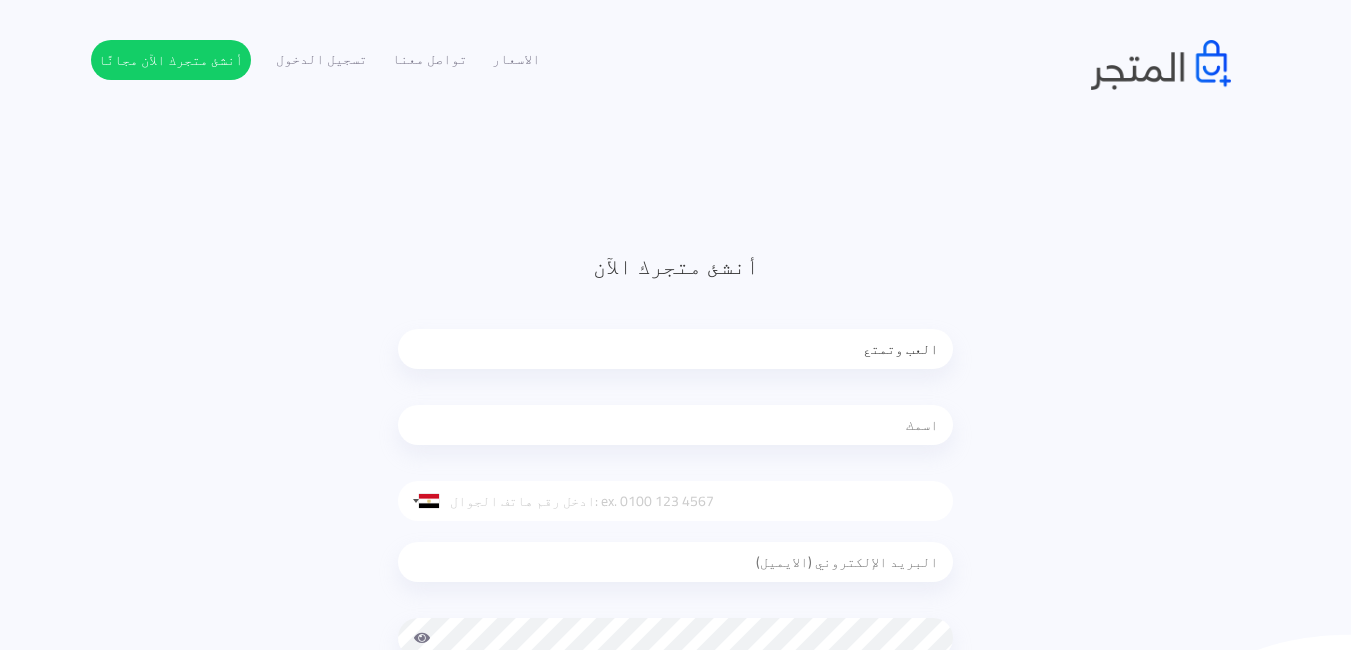 type on "العب وتمتع" 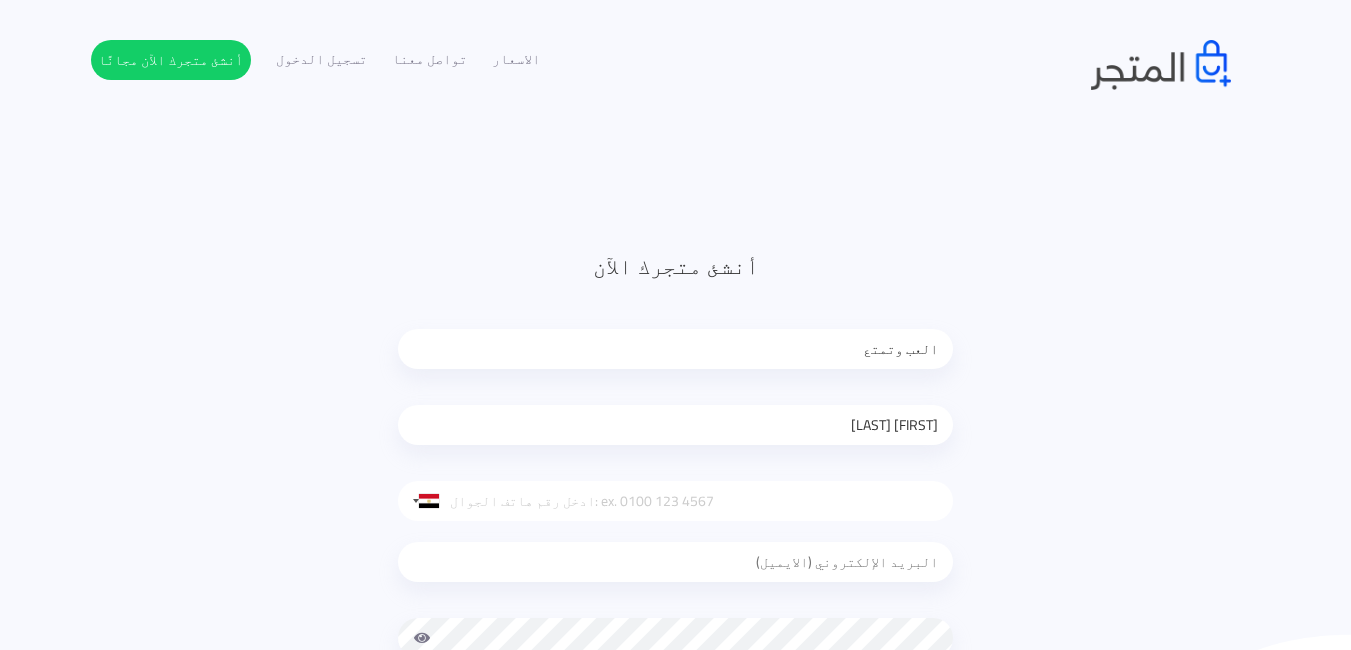 type on "[NAME]" 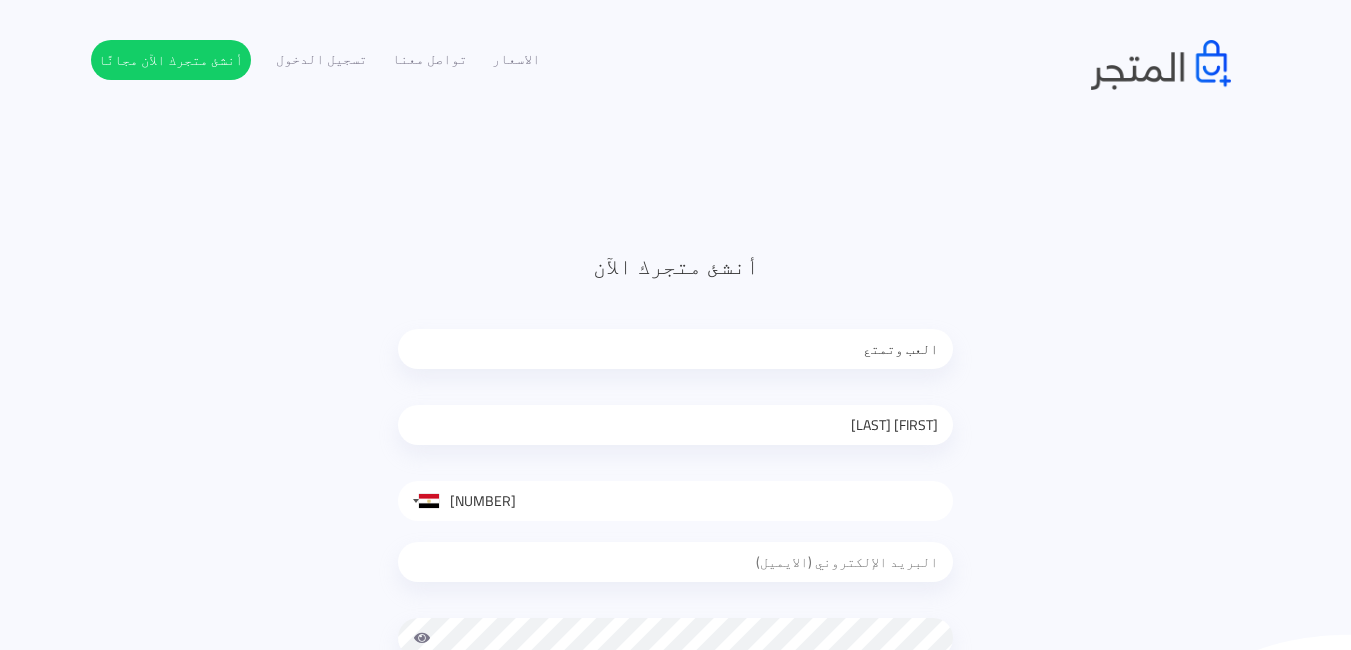 click on "01103933" at bounding box center [675, 501] 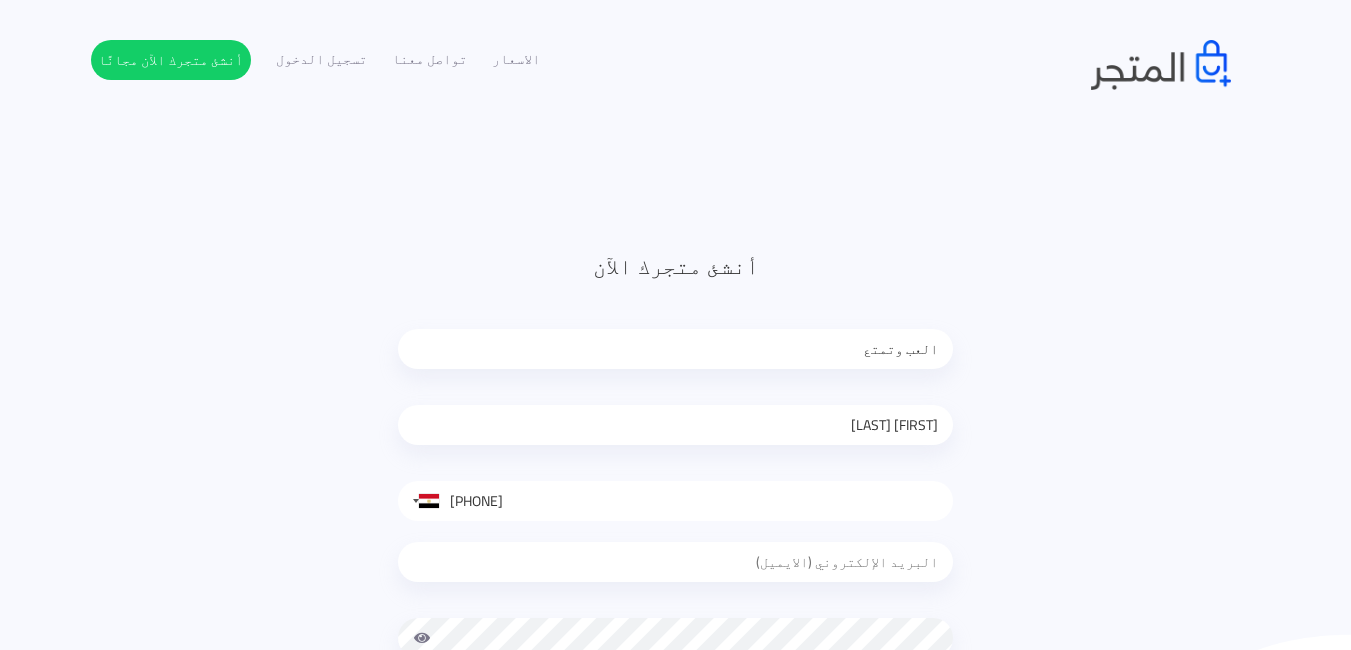 click on "0110393" at bounding box center (675, 501) 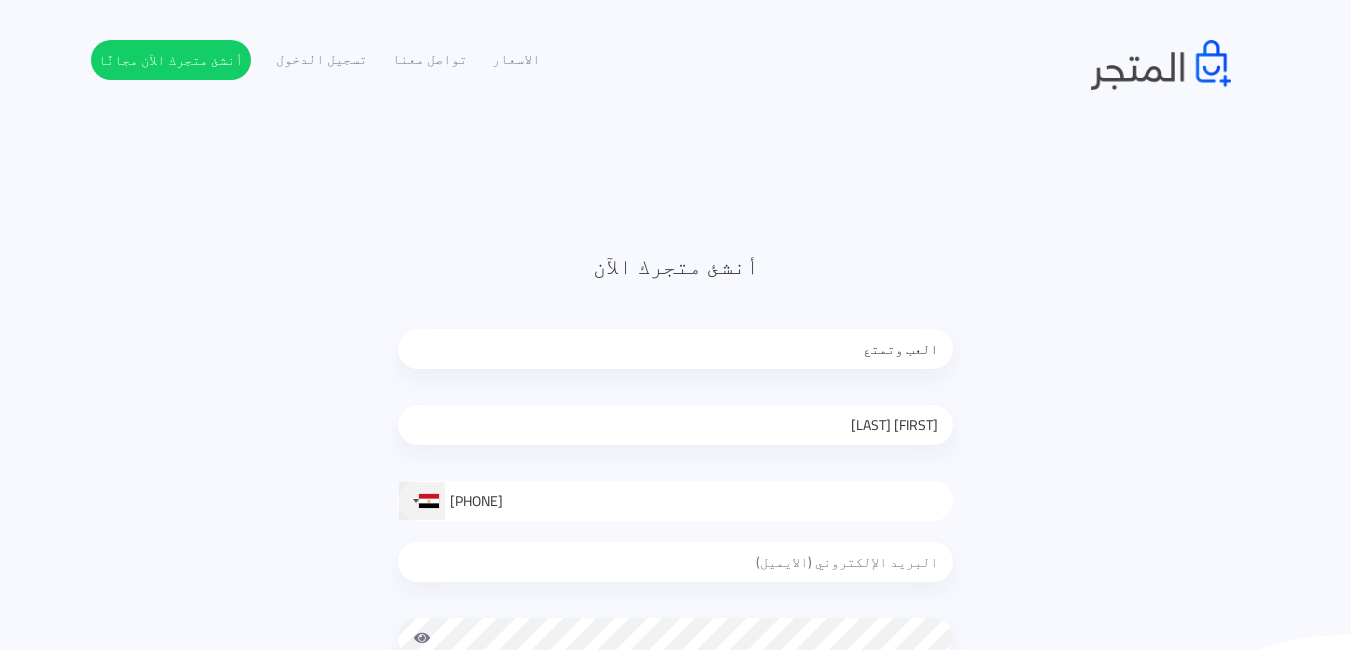 type on "0110393" 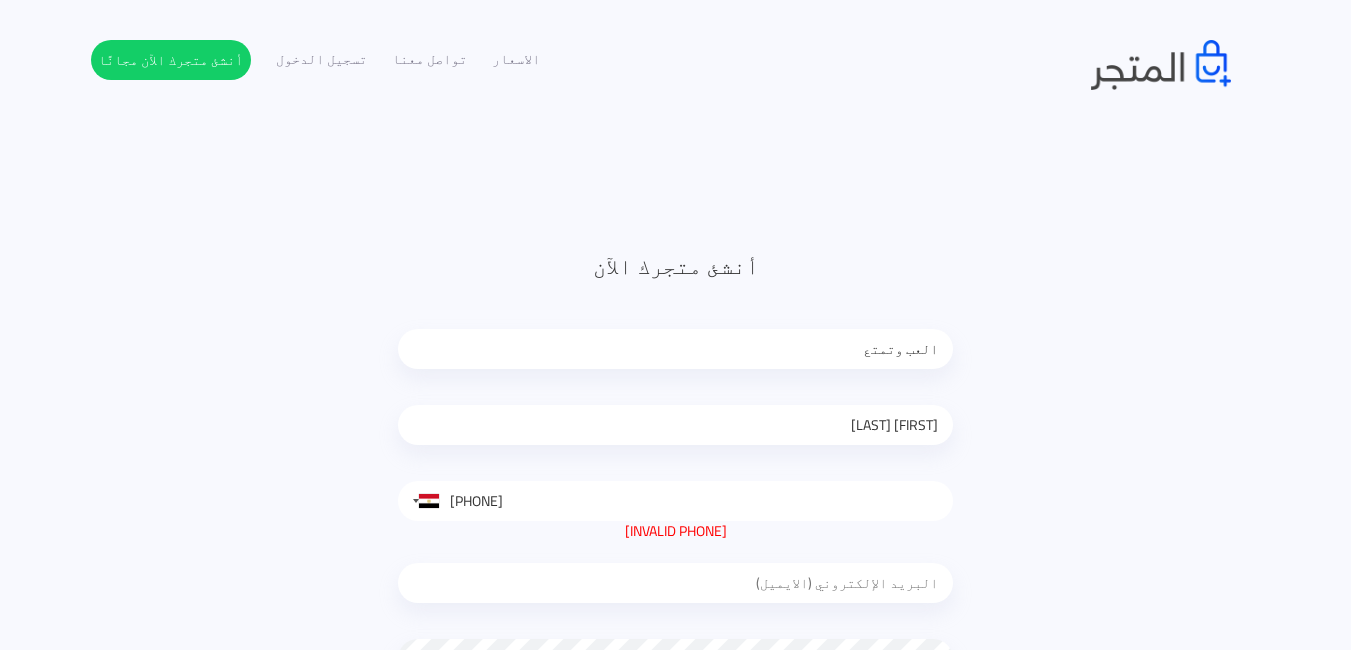 drag, startPoint x: 443, startPoint y: 496, endPoint x: 492, endPoint y: 517, distance: 53.310413 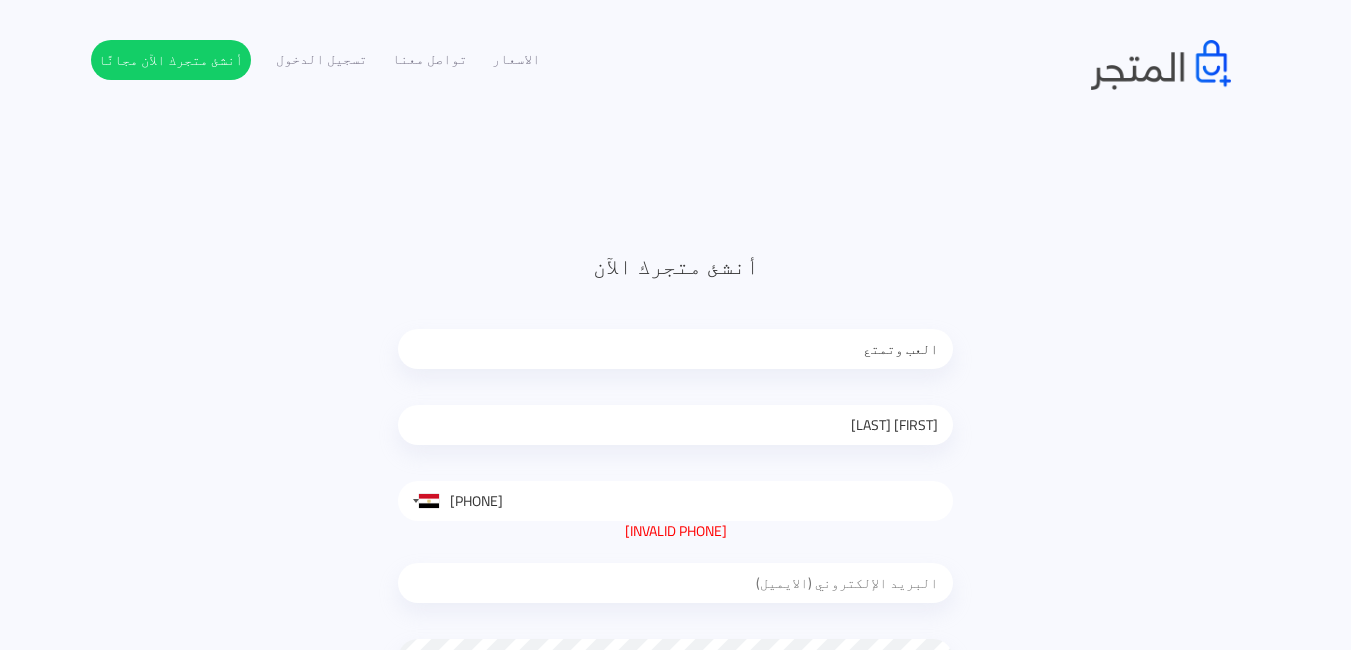 click on "0110393" at bounding box center [675, 501] 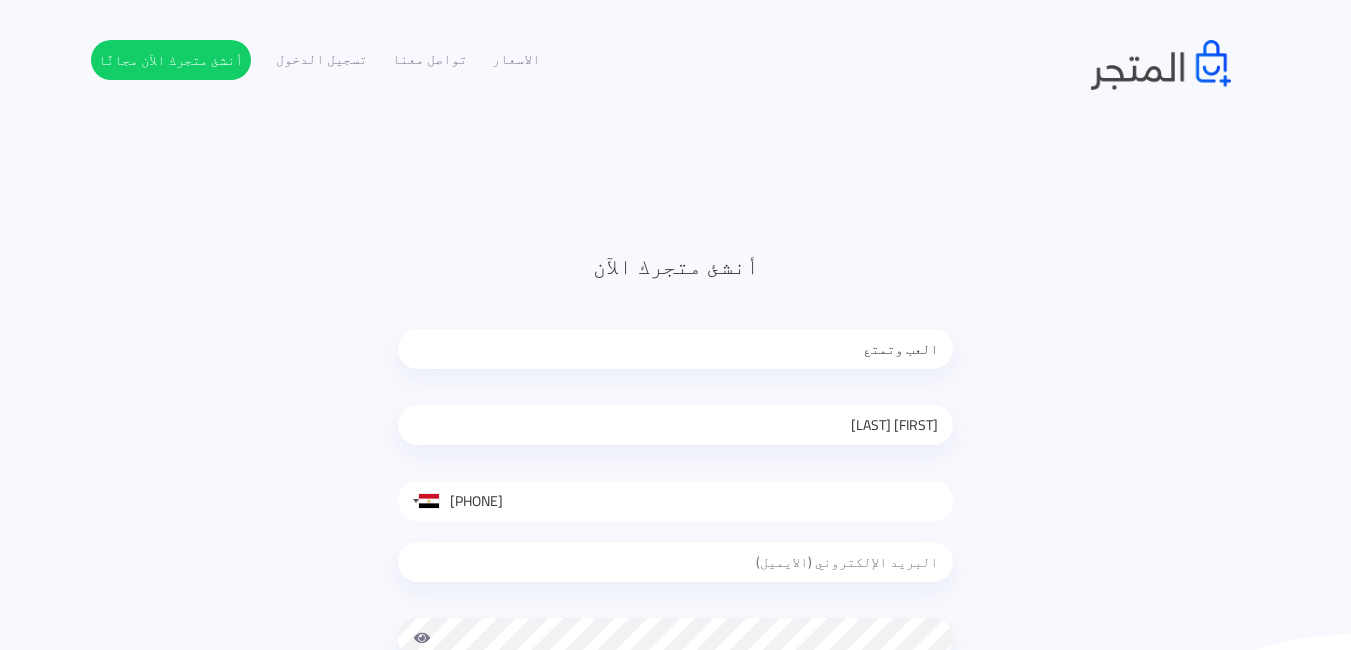 type on "011039[PHONE]" 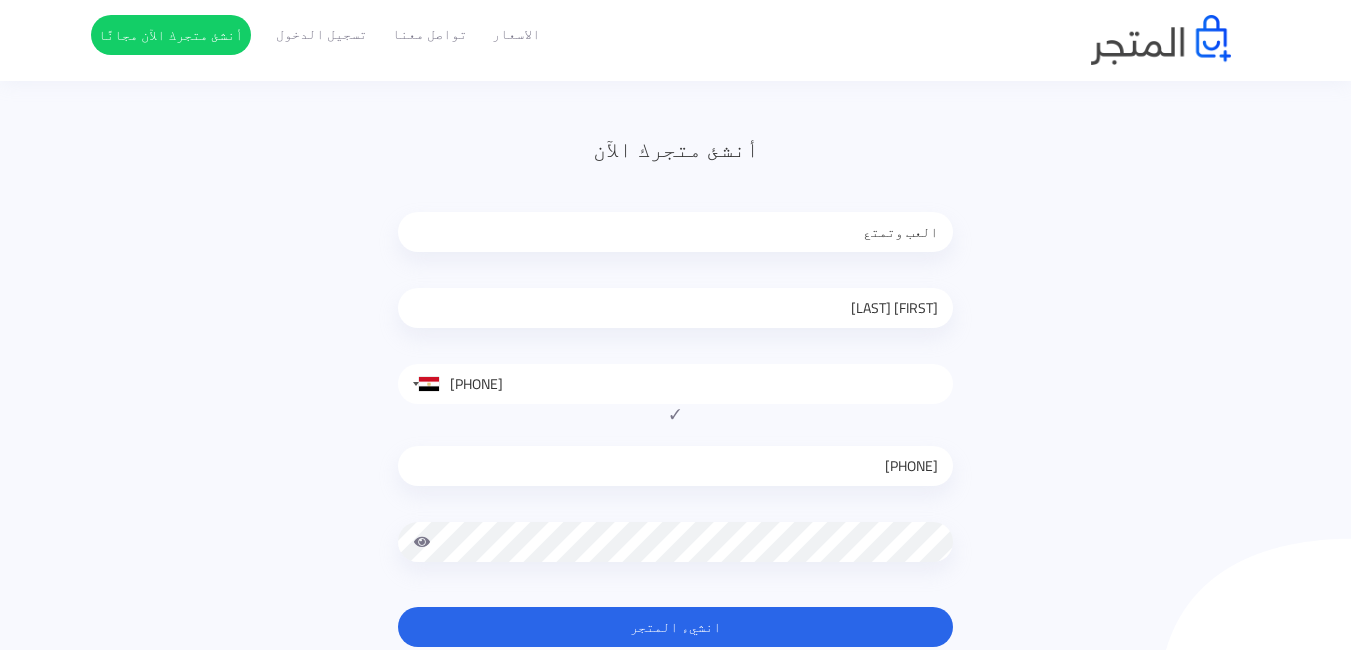 scroll, scrollTop: 140, scrollLeft: 0, axis: vertical 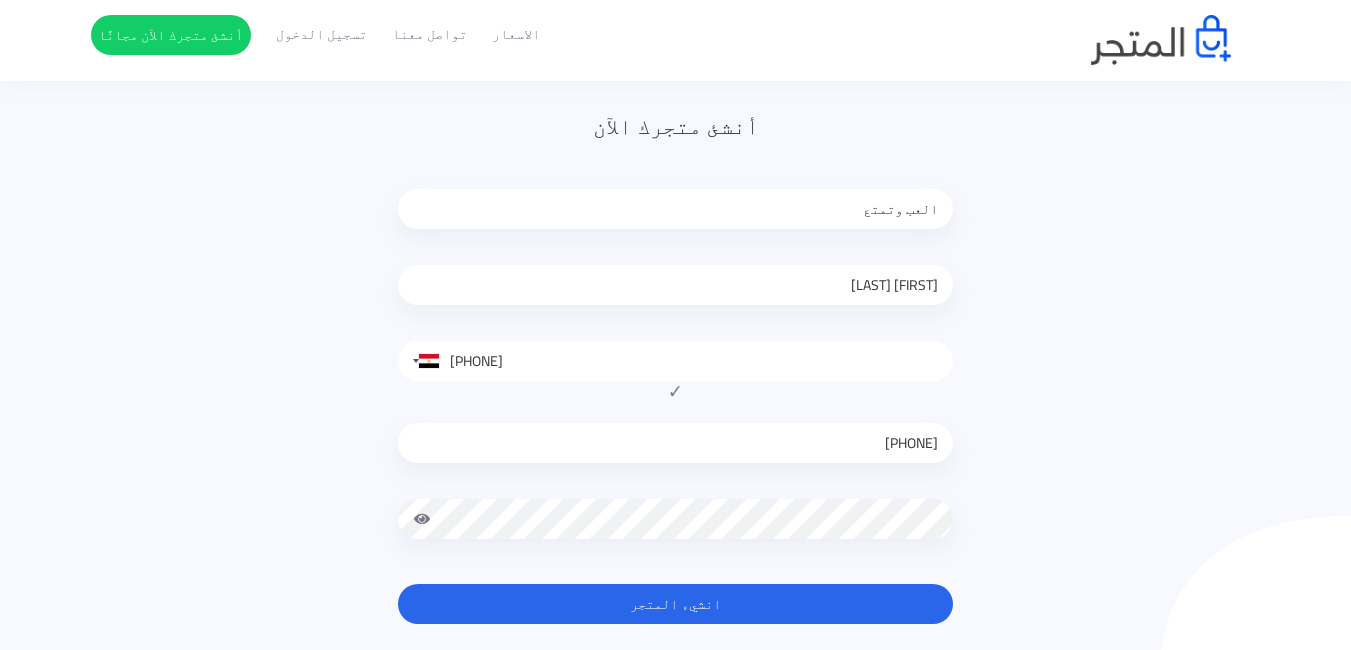 click at bounding box center [422, 519] 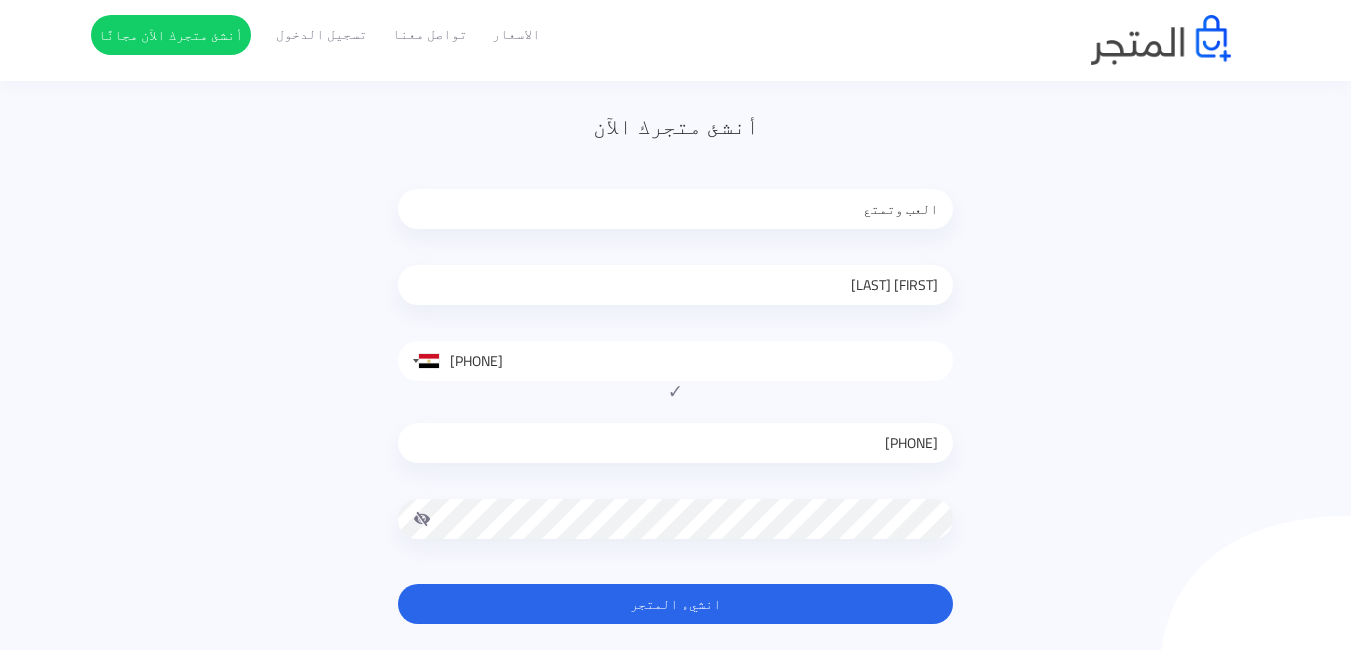 click at bounding box center (422, 519) 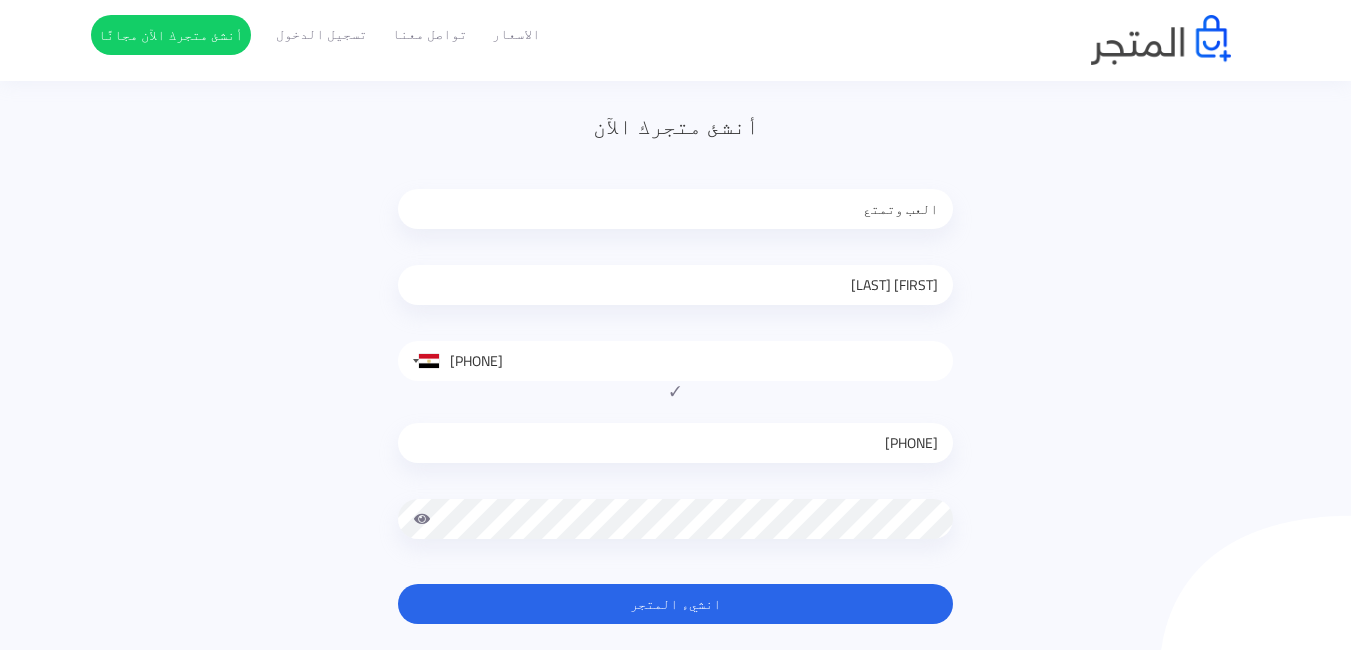 click on "انشيء المتجر" at bounding box center [675, 604] 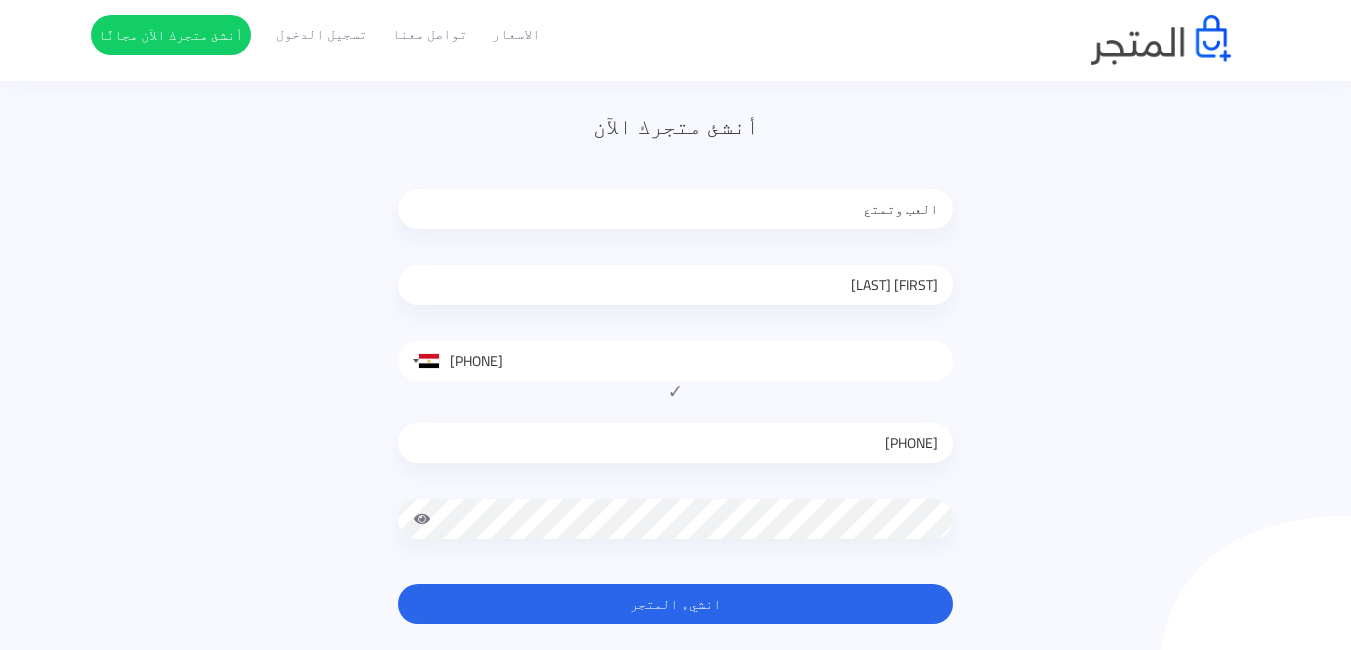 click on "011039[PHONE]" at bounding box center [675, 443] 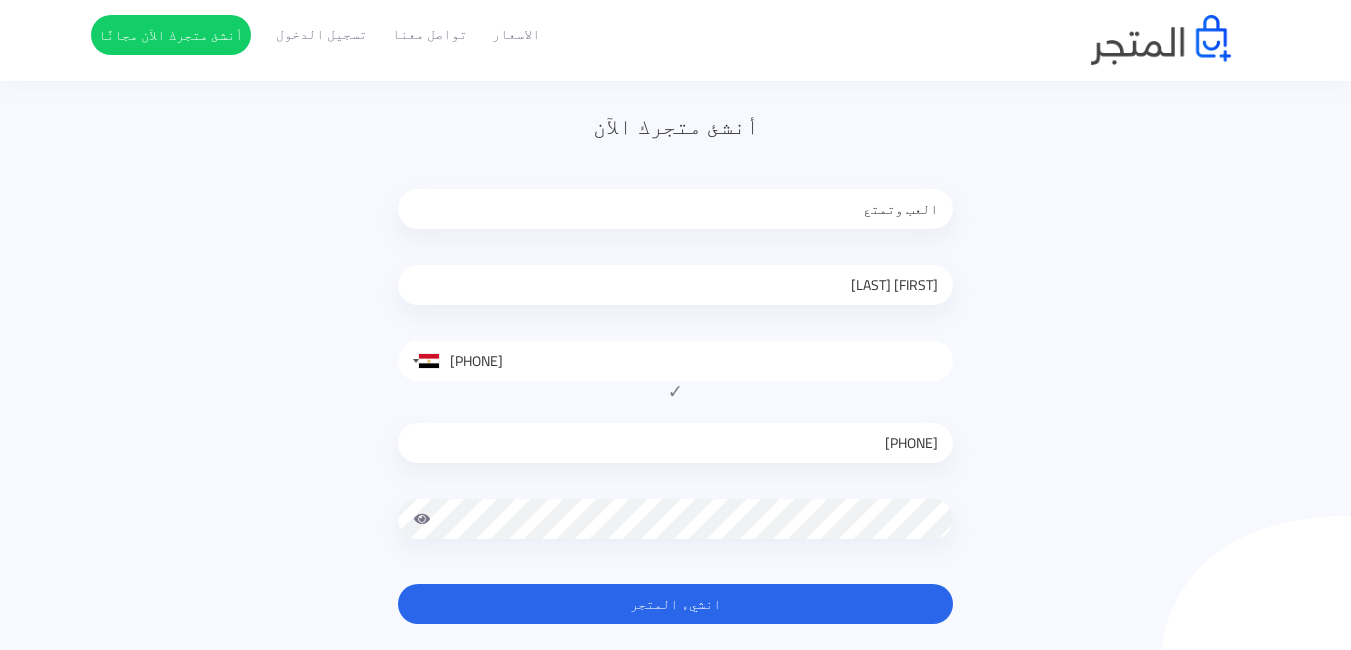 click on "011039[PHONE]" at bounding box center (675, 443) 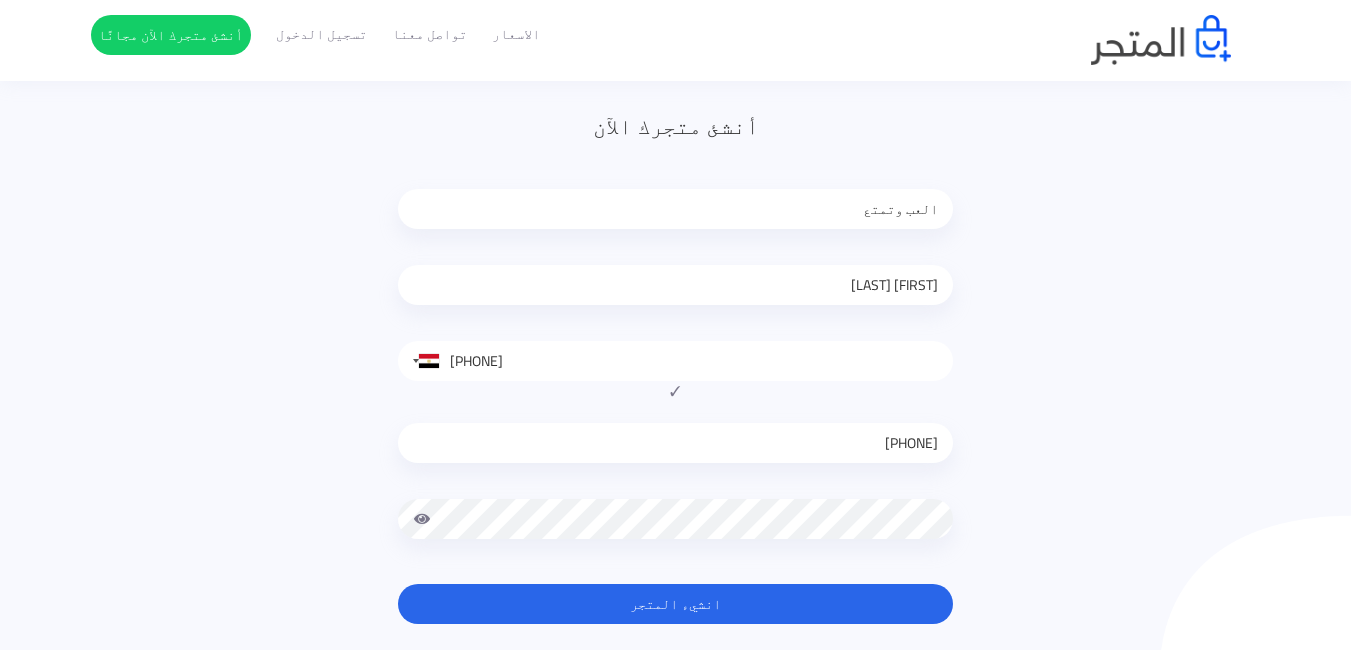 click on "011039[PHONE]" at bounding box center [675, 443] 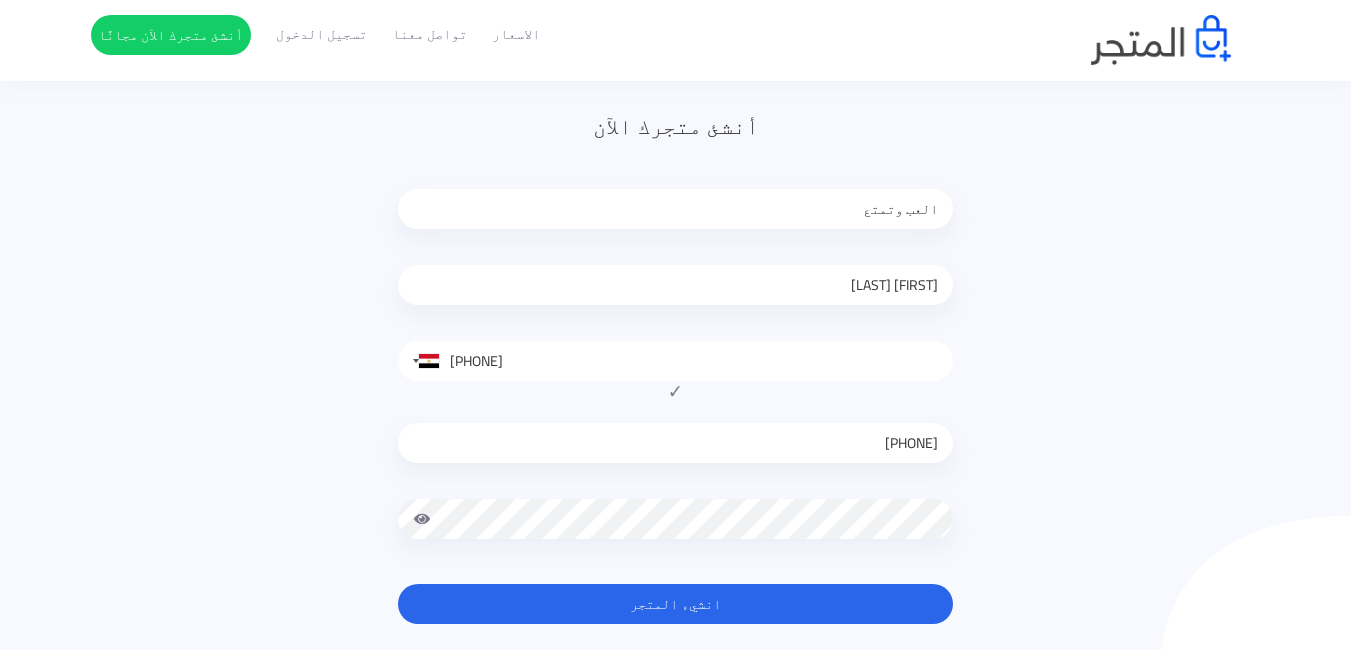 click on "011039[PHONE]" at bounding box center (675, 443) 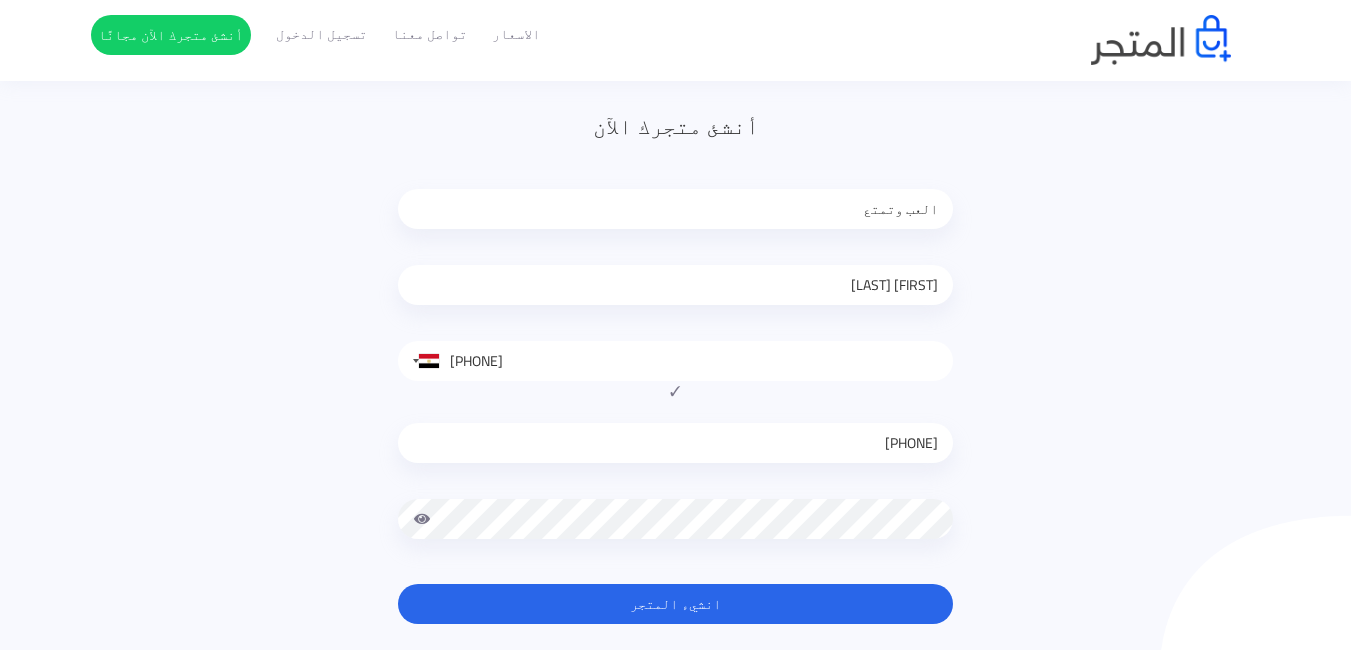 drag, startPoint x: 811, startPoint y: 448, endPoint x: 928, endPoint y: 448, distance: 117 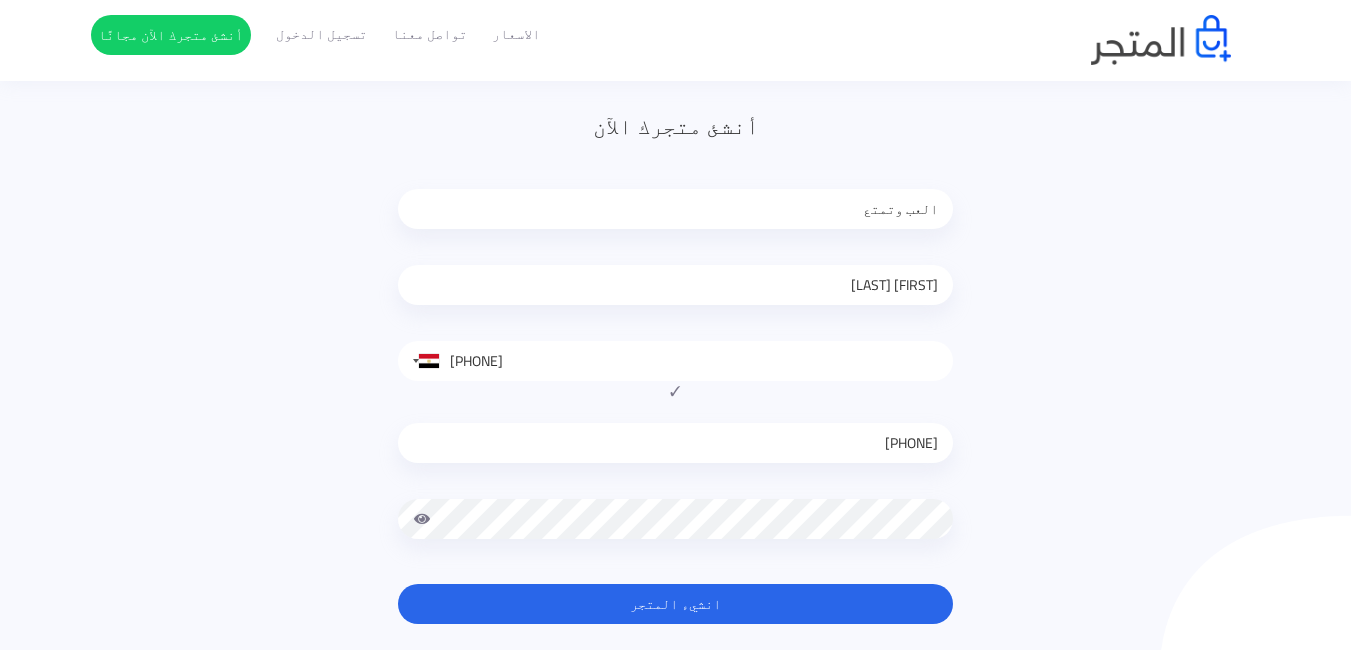 click on "011039[PHONE]" at bounding box center [675, 443] 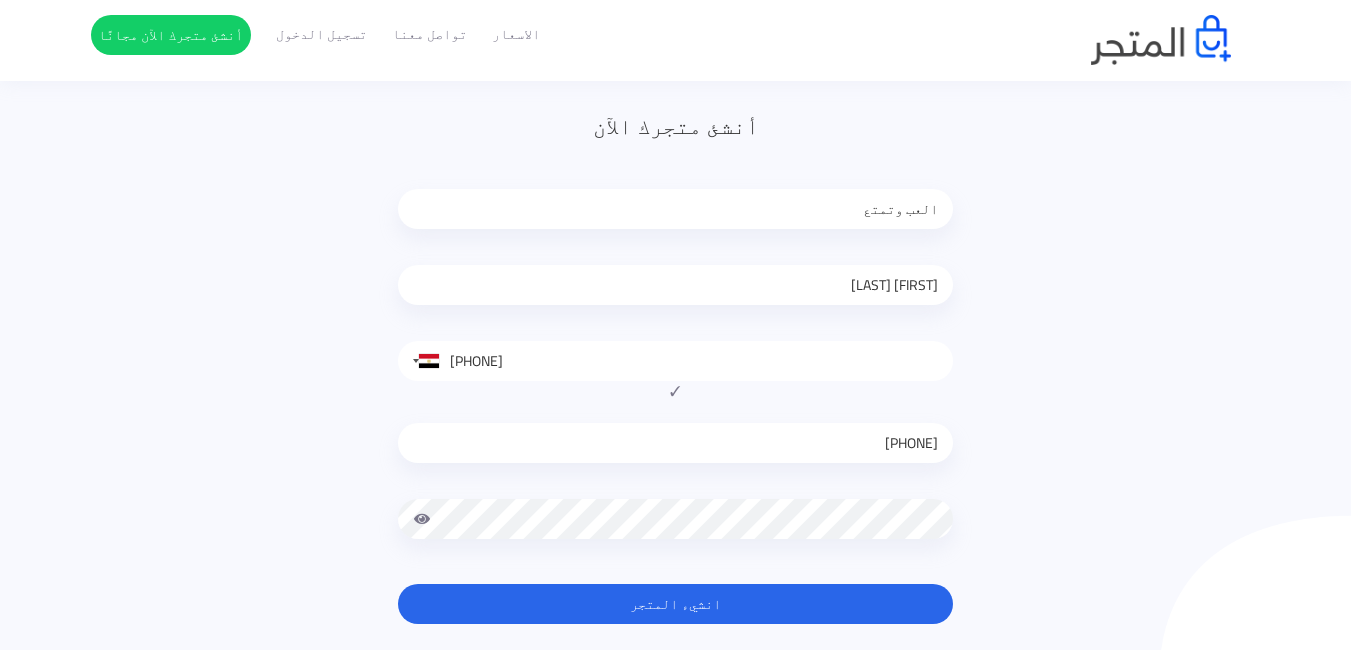 type on "8" 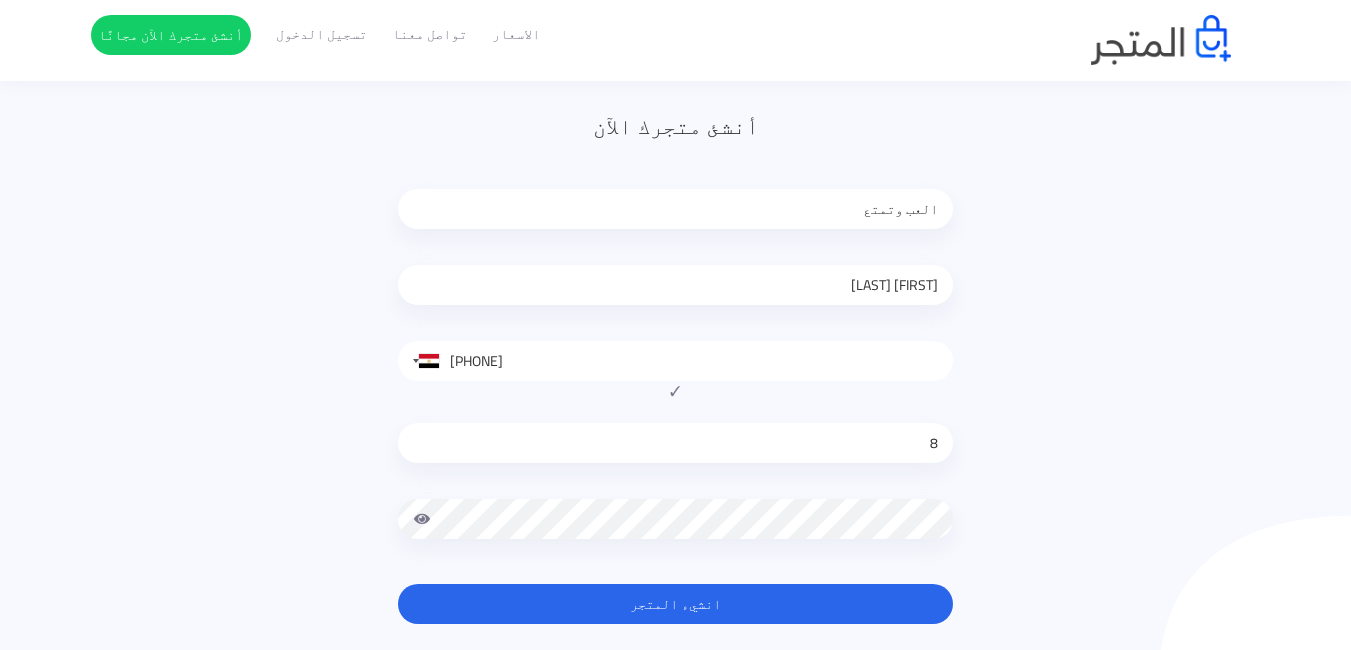 drag, startPoint x: 922, startPoint y: 445, endPoint x: 939, endPoint y: 445, distance: 17 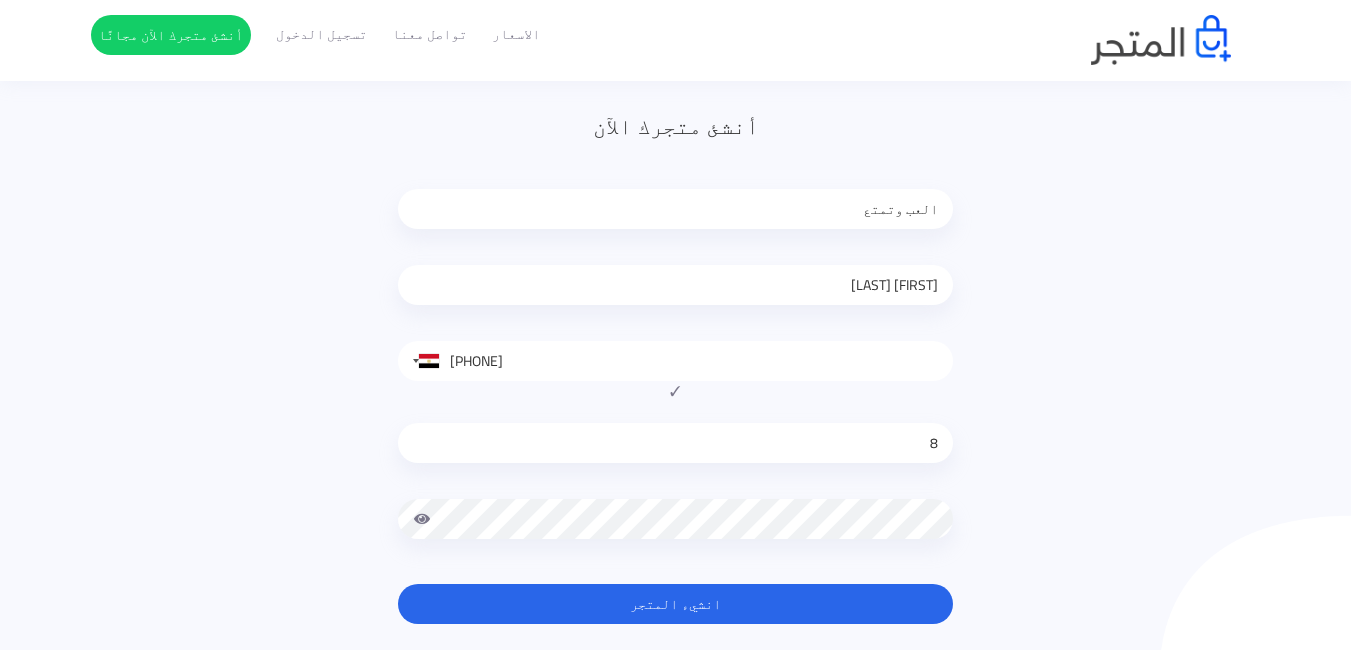 click on "8" at bounding box center (675, 443) 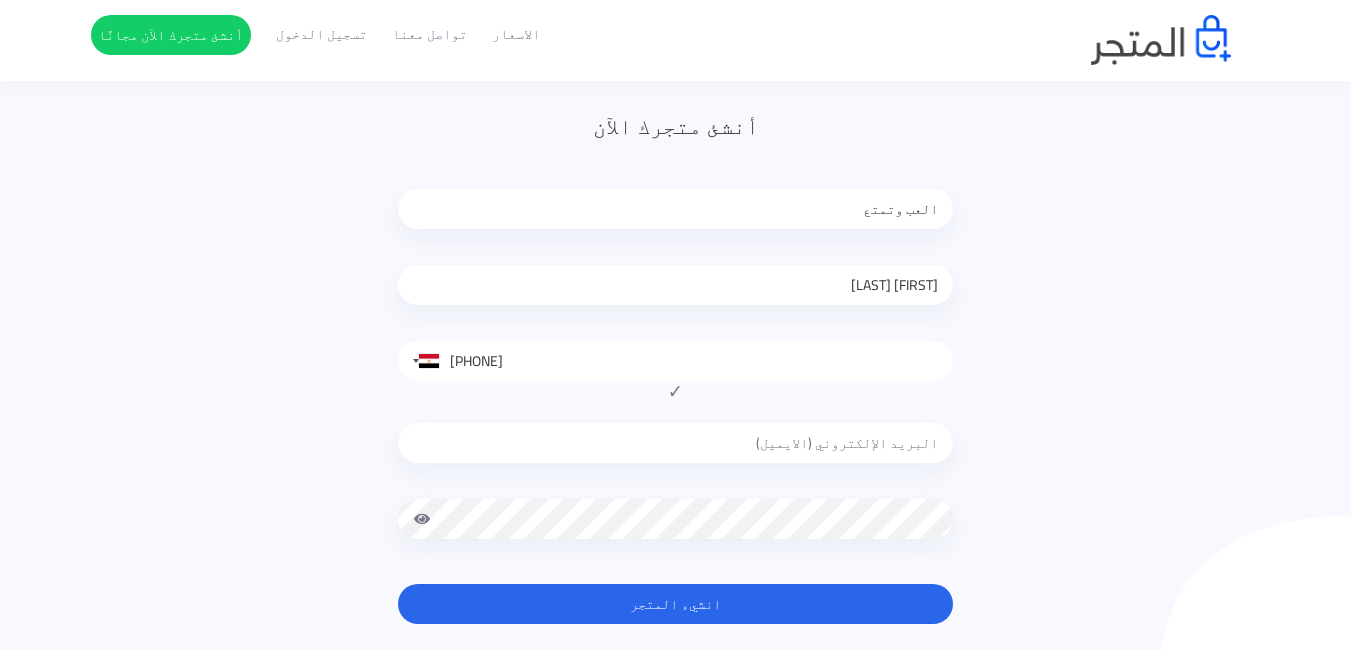 type on "01009010819" 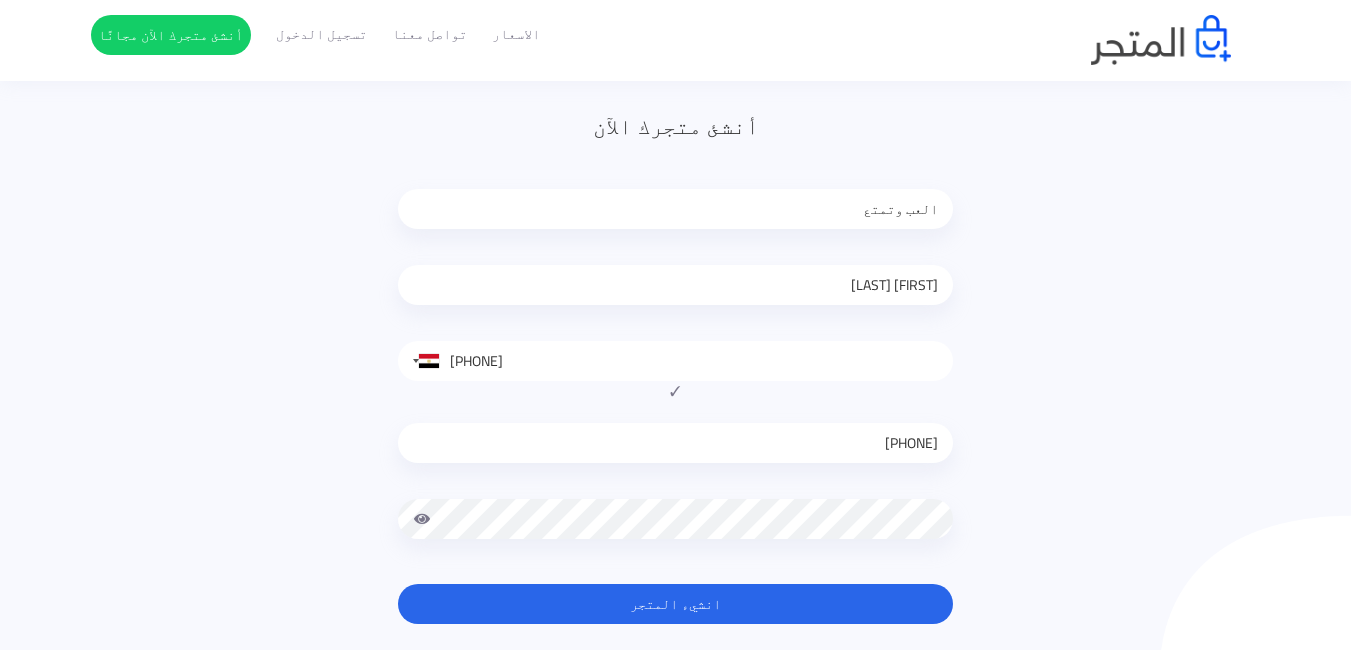 click on "انشيء المتجر" at bounding box center [675, 604] 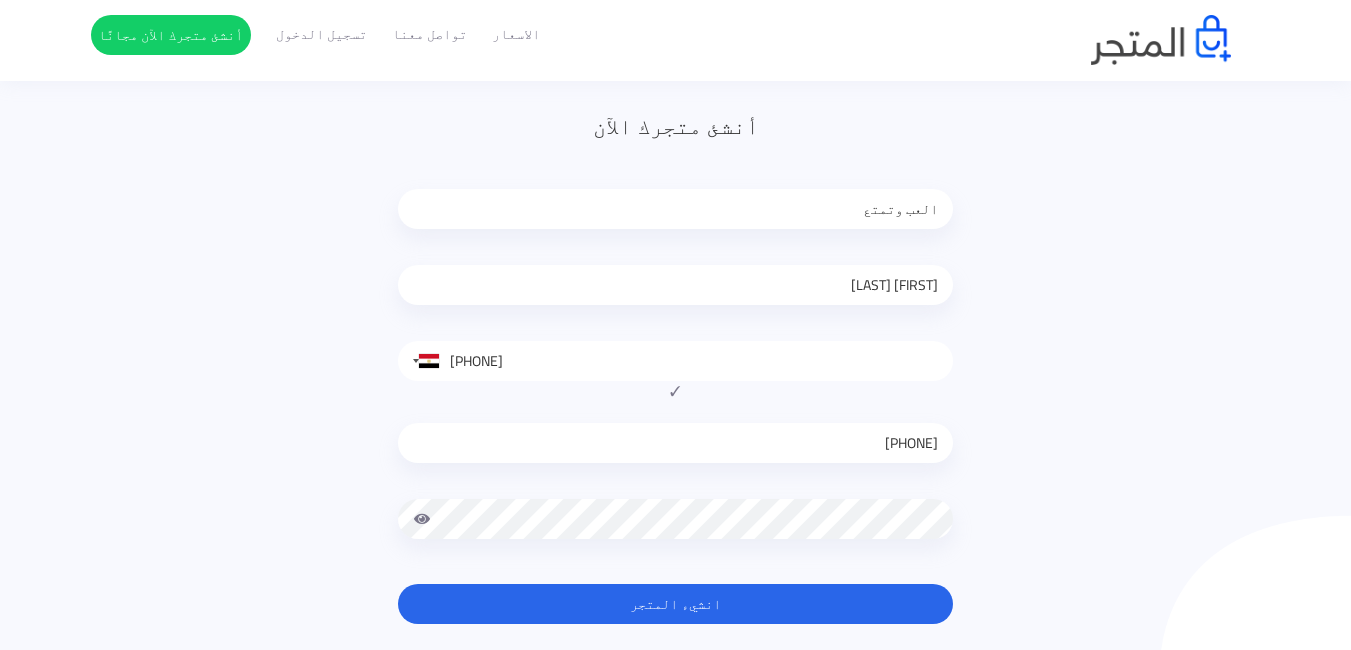 click on "01009010819" at bounding box center [675, 443] 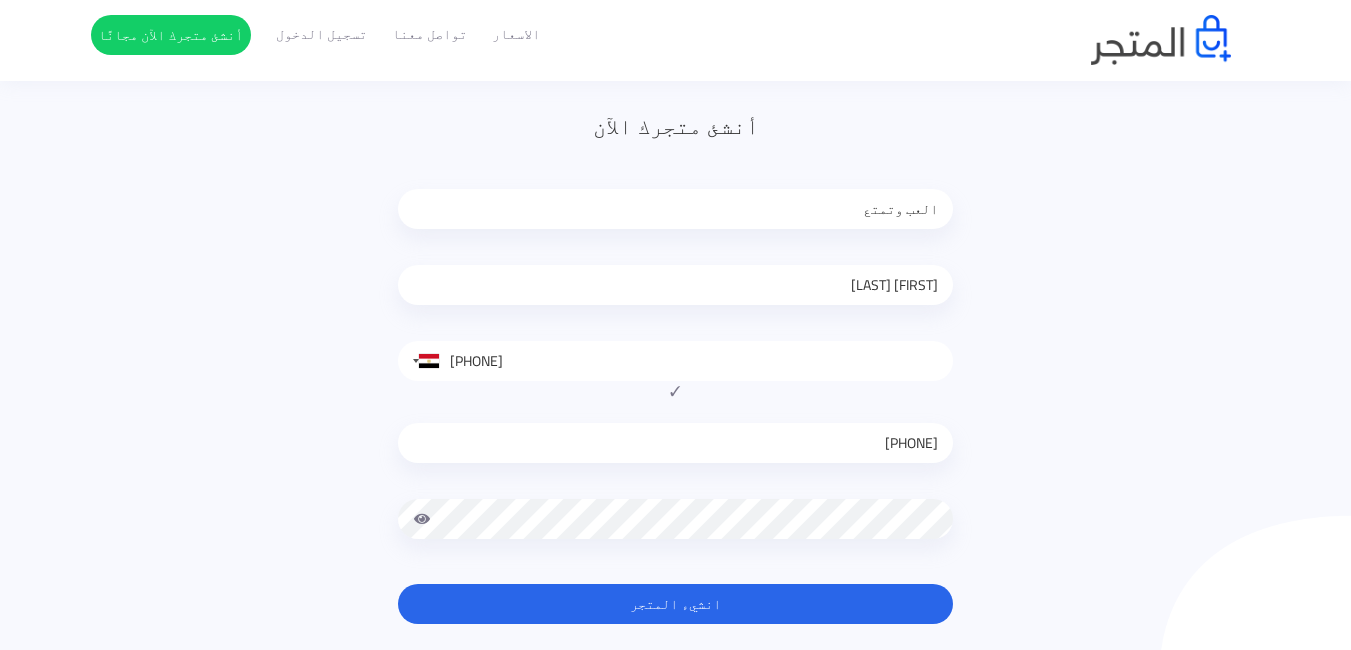 click on "أنشئ متجرك الآن
العب وتمتع
زين جابر
United States +1 United Kingdom +44 Afghanistan (‫افغانستان‬‎) +93 Albania (Shqipëri) +355 Algeria (‫الجزائر‬‎) +213 American Samoa +1 Andorra +376 Angola +244 Anguilla +1 Antigua and Barbuda +1 Argentina +54 Armenia (Հայաստան) +374 Aruba +297 Ascension Island +247 +61" at bounding box center (676, 390) 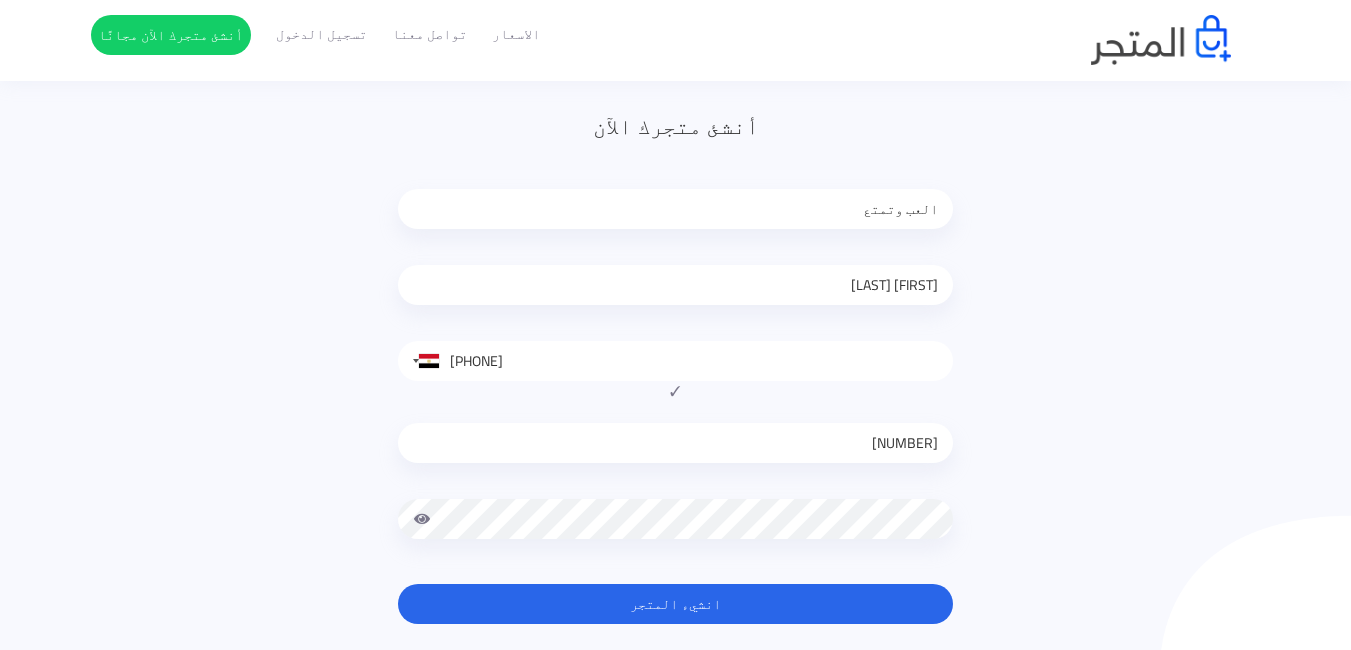 type on "0100901081922" 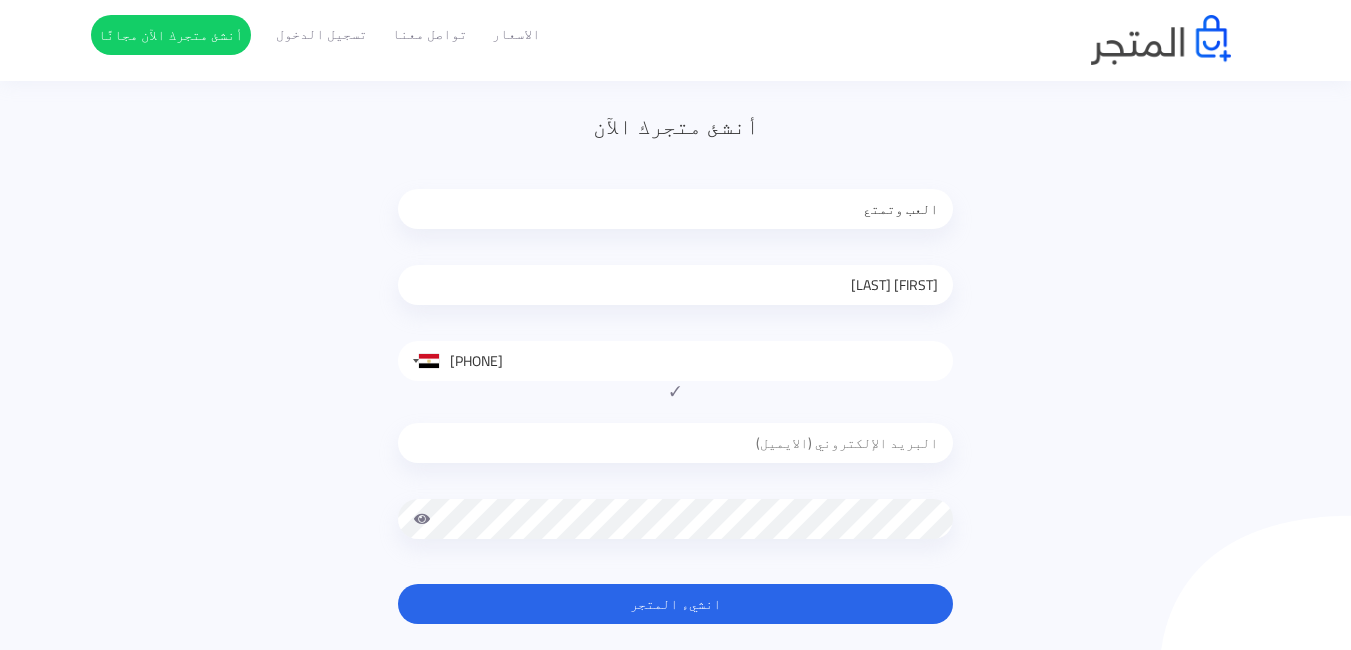 click on "أنشئ متجرك الآن
العب وتمتع
زين جابر
United States +1 United Kingdom +44 Afghanistan (‫افغانستان‬‎) +93 Albania (Shqipëri) +355 Algeria (‫الجزائر‬‎) +213 American Samoa +1 Andorra +376 Angola +244 Anguilla +1 Antigua and Barbuda +1 Argentina +54 Armenia (Հայաստան) +374 Aruba +297 Ascension Island +247 +61" at bounding box center (676, 390) 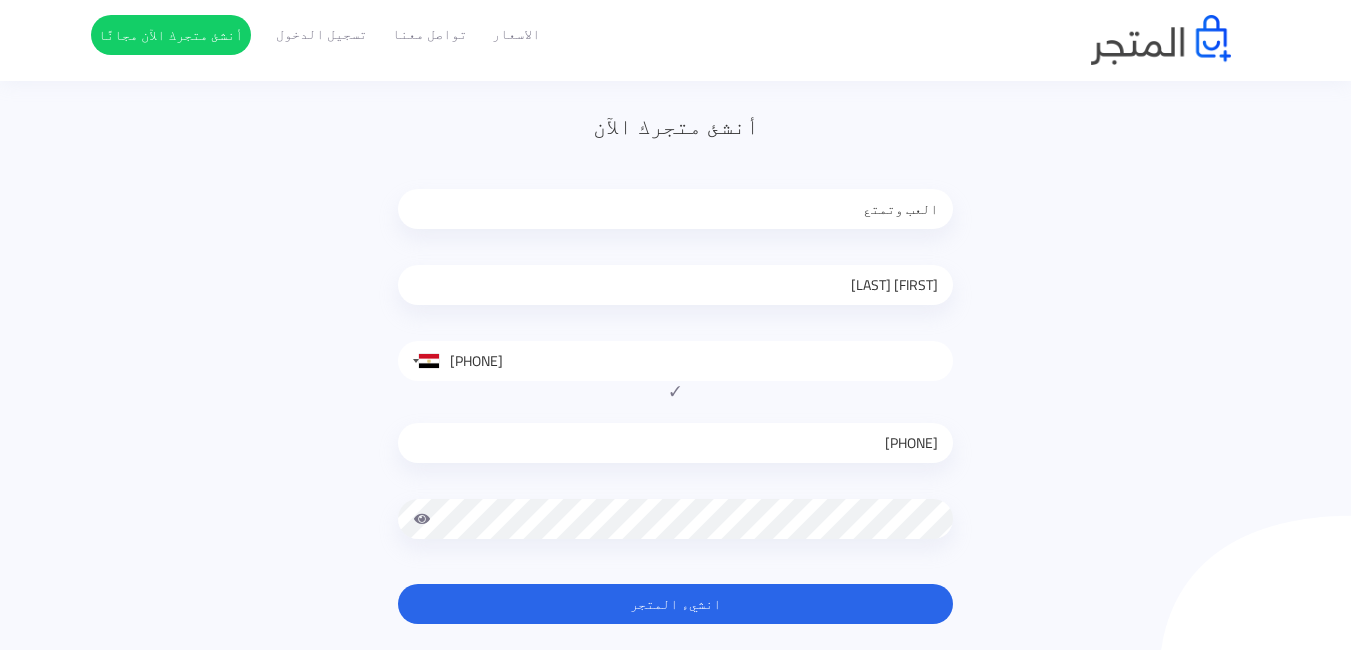 click on "انشيء المتجر" at bounding box center [675, 604] 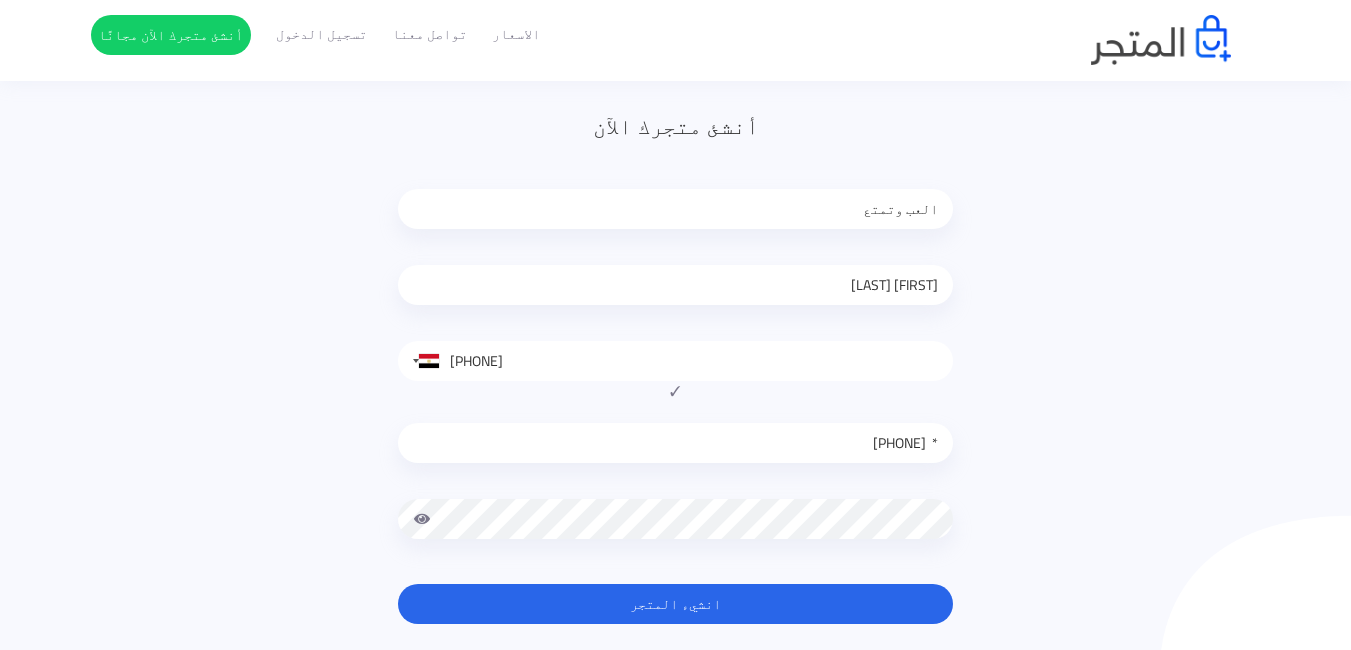 click on "*  011039321778" at bounding box center (675, 443) 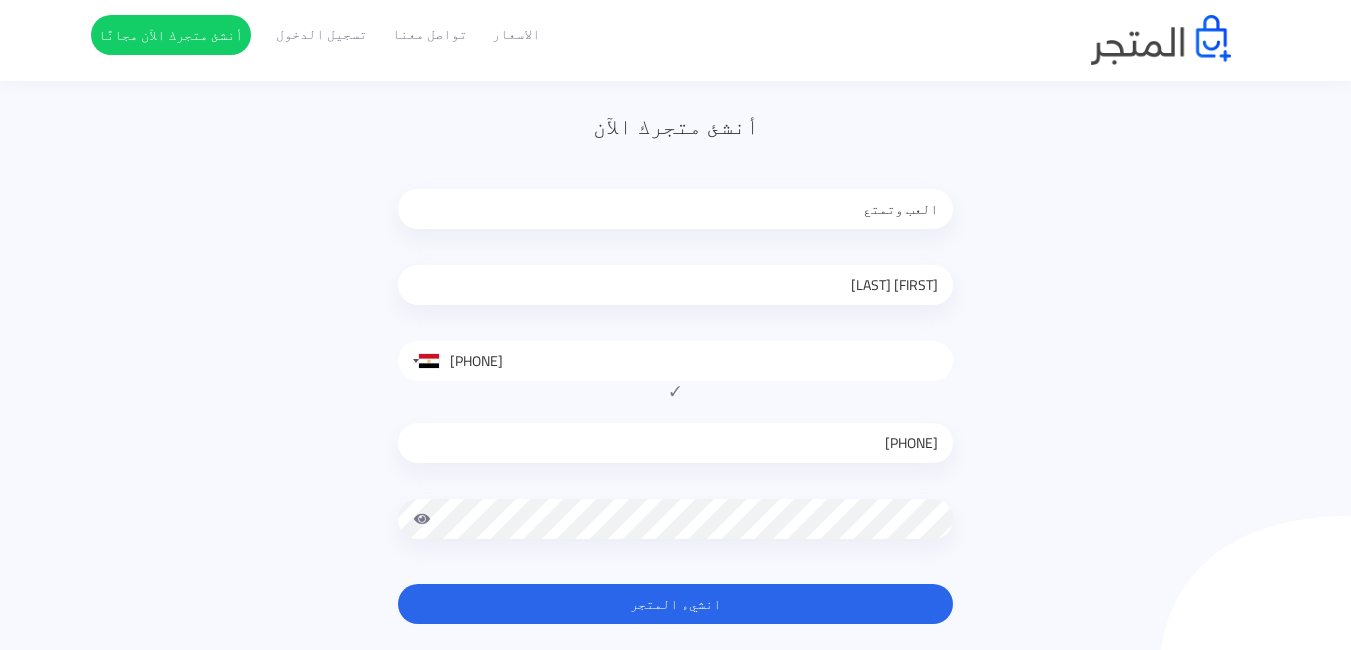 drag, startPoint x: 831, startPoint y: 443, endPoint x: 944, endPoint y: 443, distance: 113 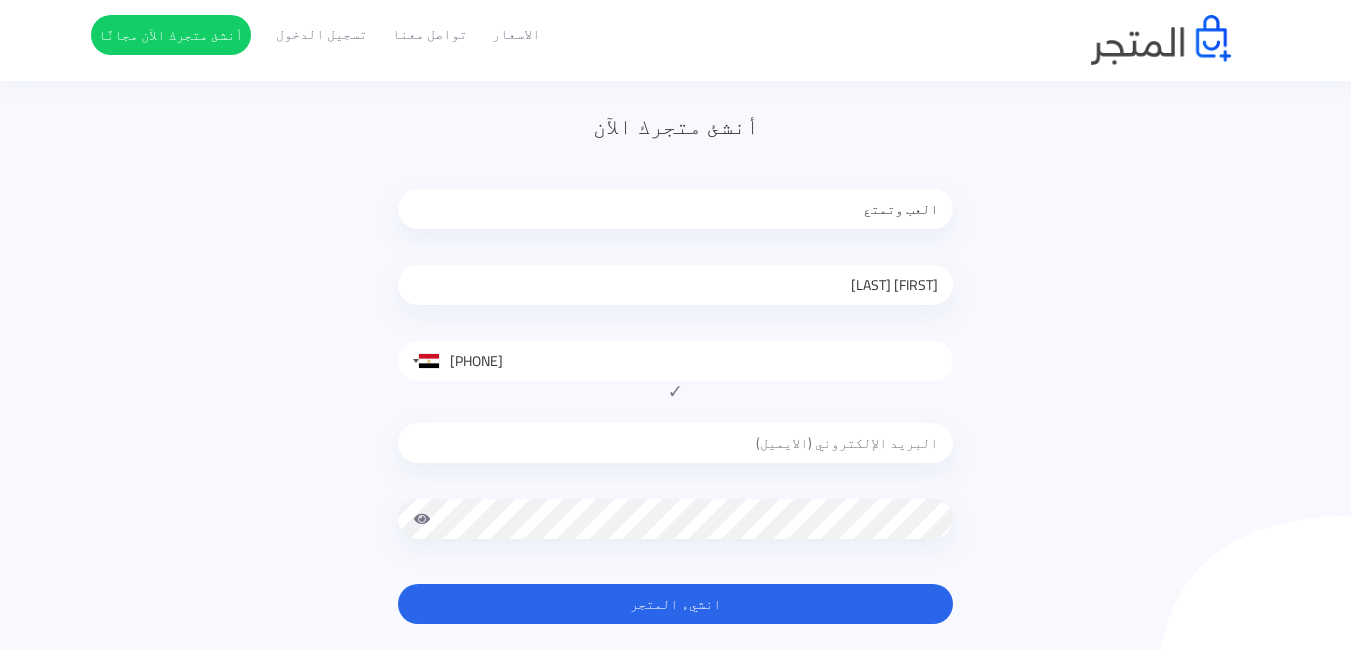 type on "011039[PHONE]" 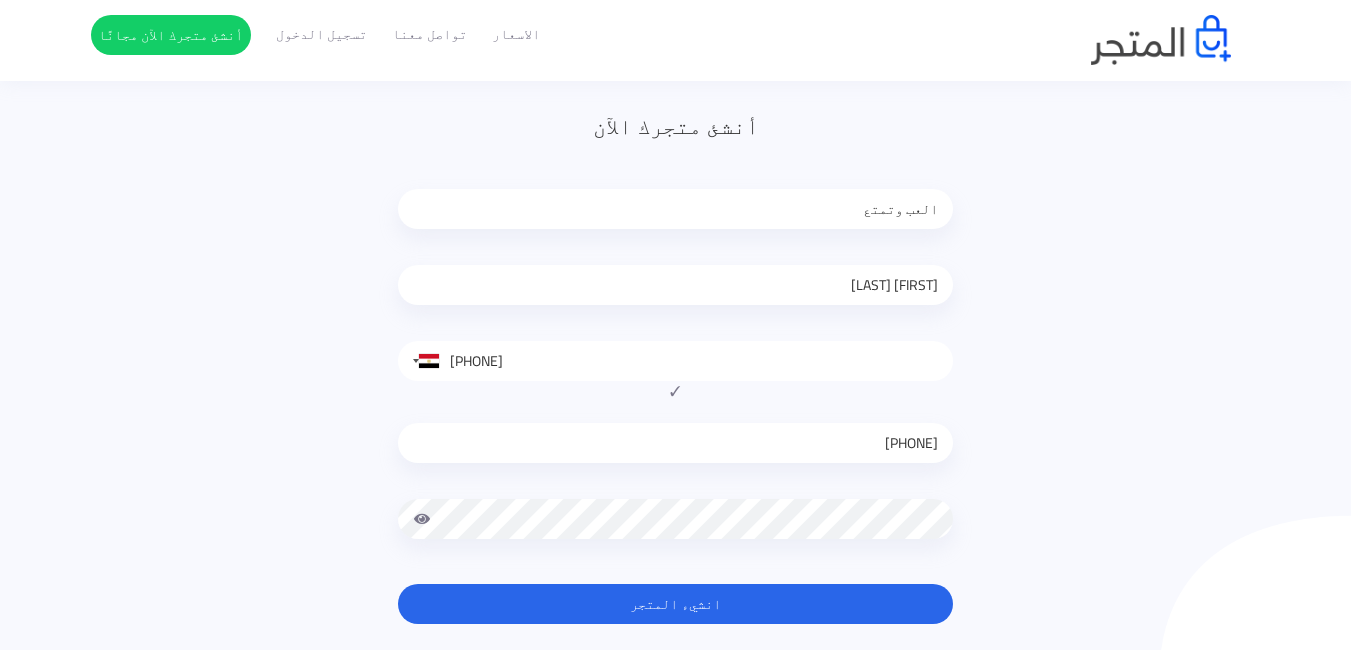 click on "011039[PHONE]" at bounding box center (675, 443) 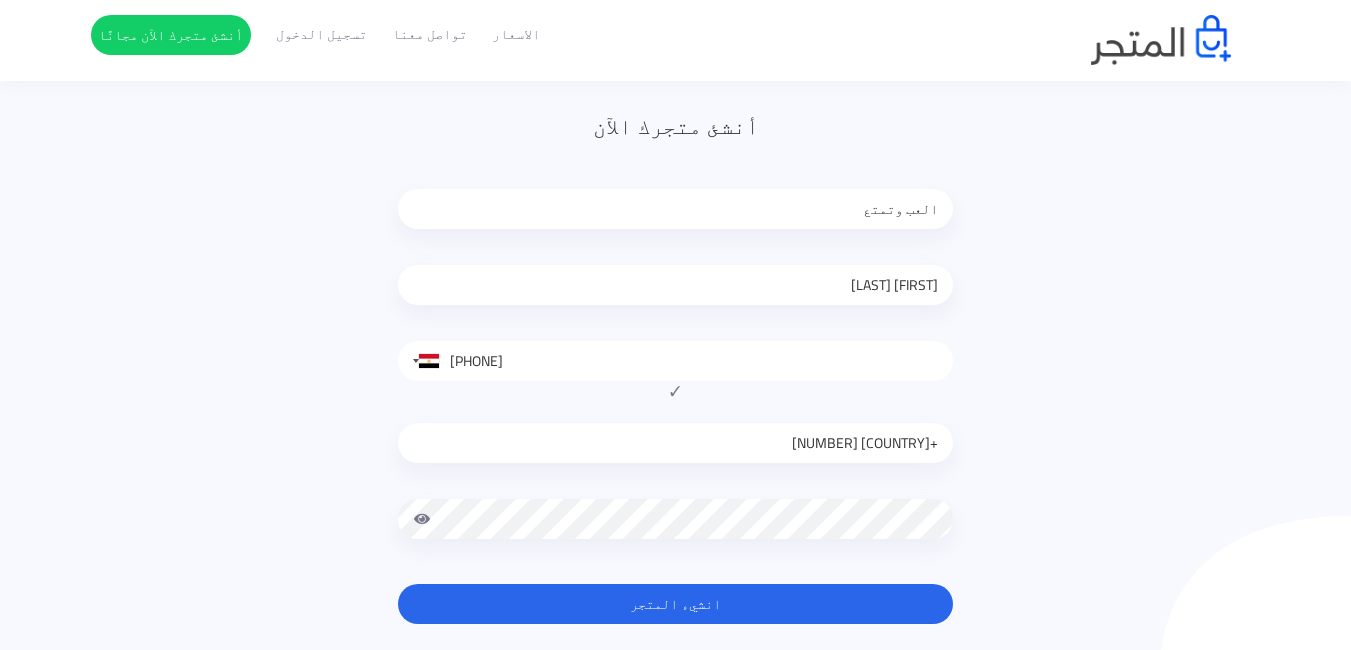 click on "+2       1  01103     93177   8" at bounding box center (675, 443) 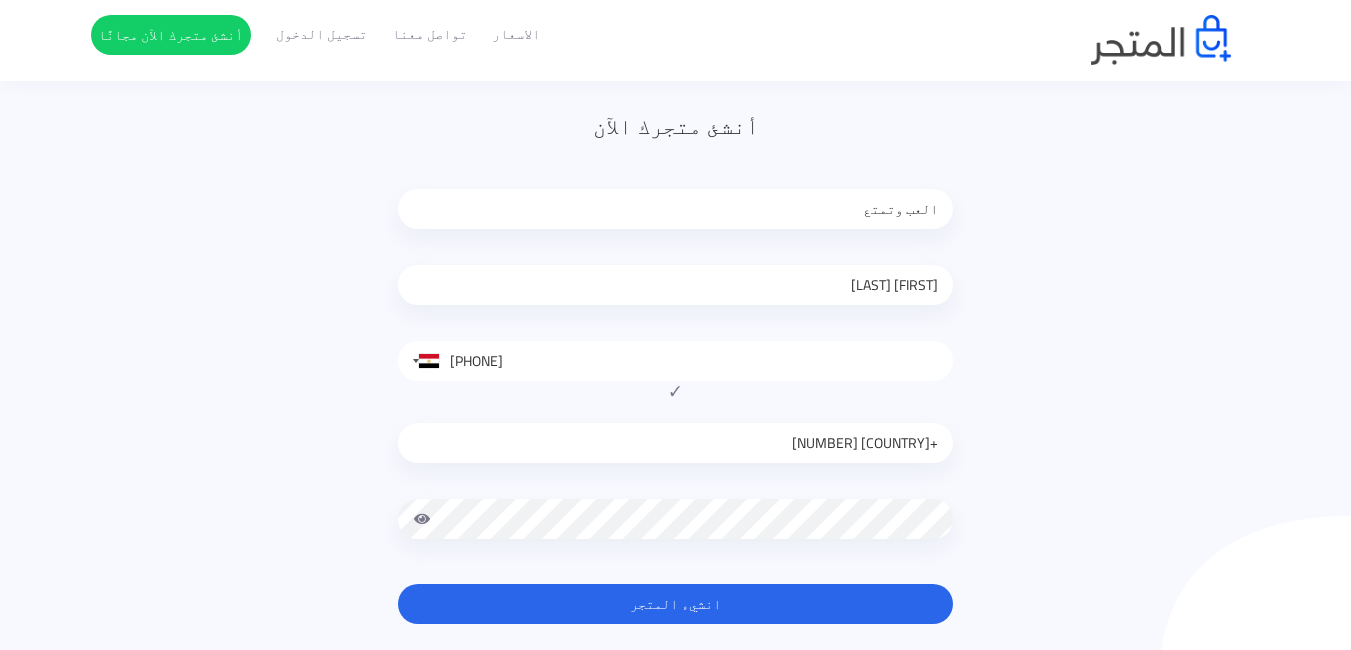 type on "+        1  01103     93177   8" 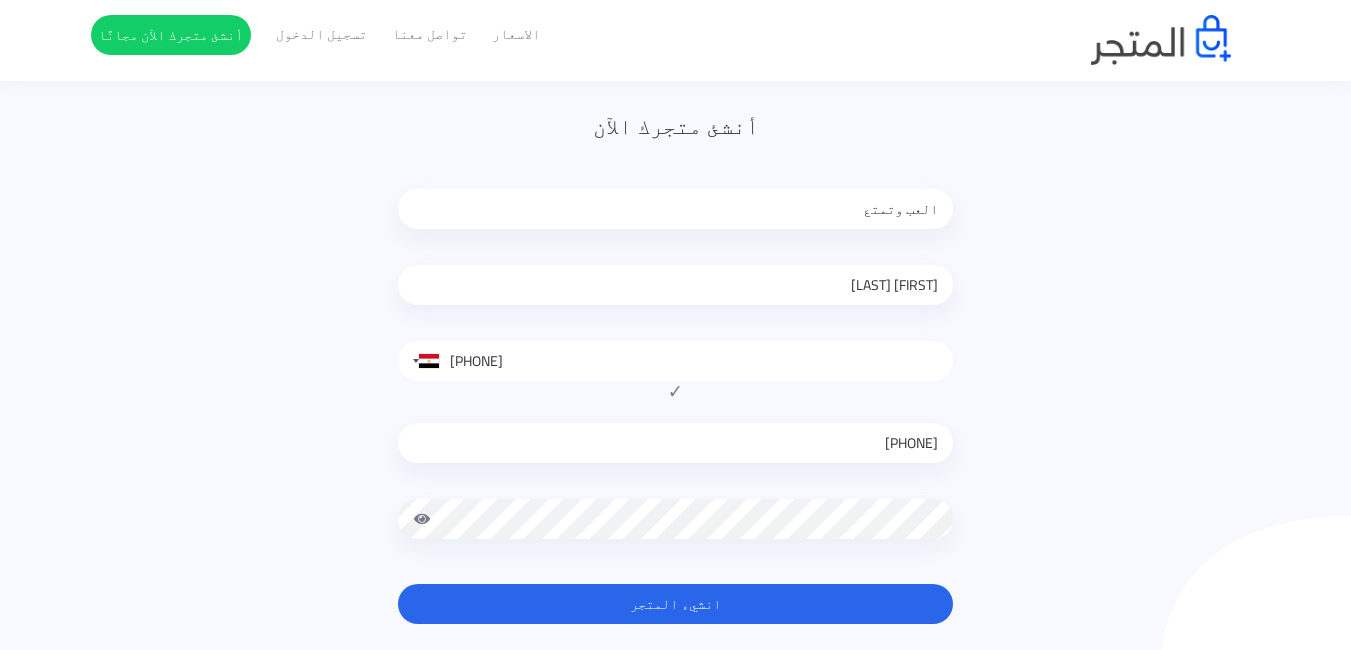 drag, startPoint x: 781, startPoint y: 445, endPoint x: 995, endPoint y: 445, distance: 214 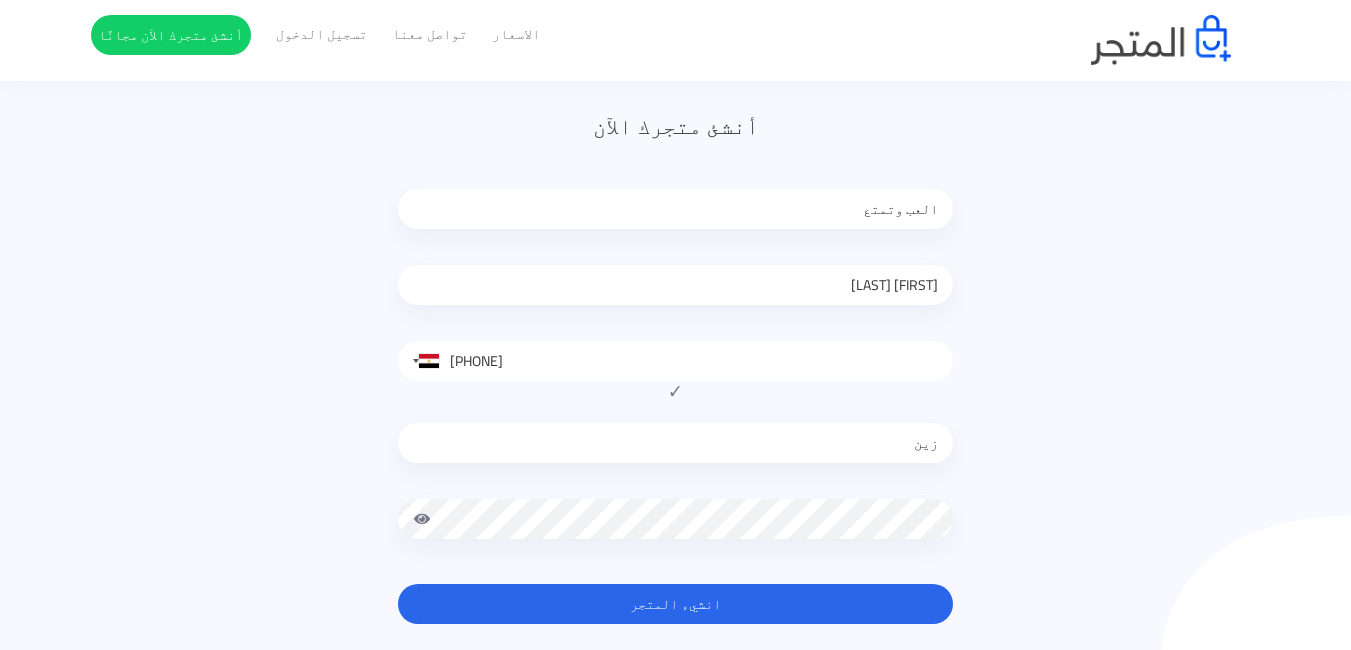 type on "زين2" 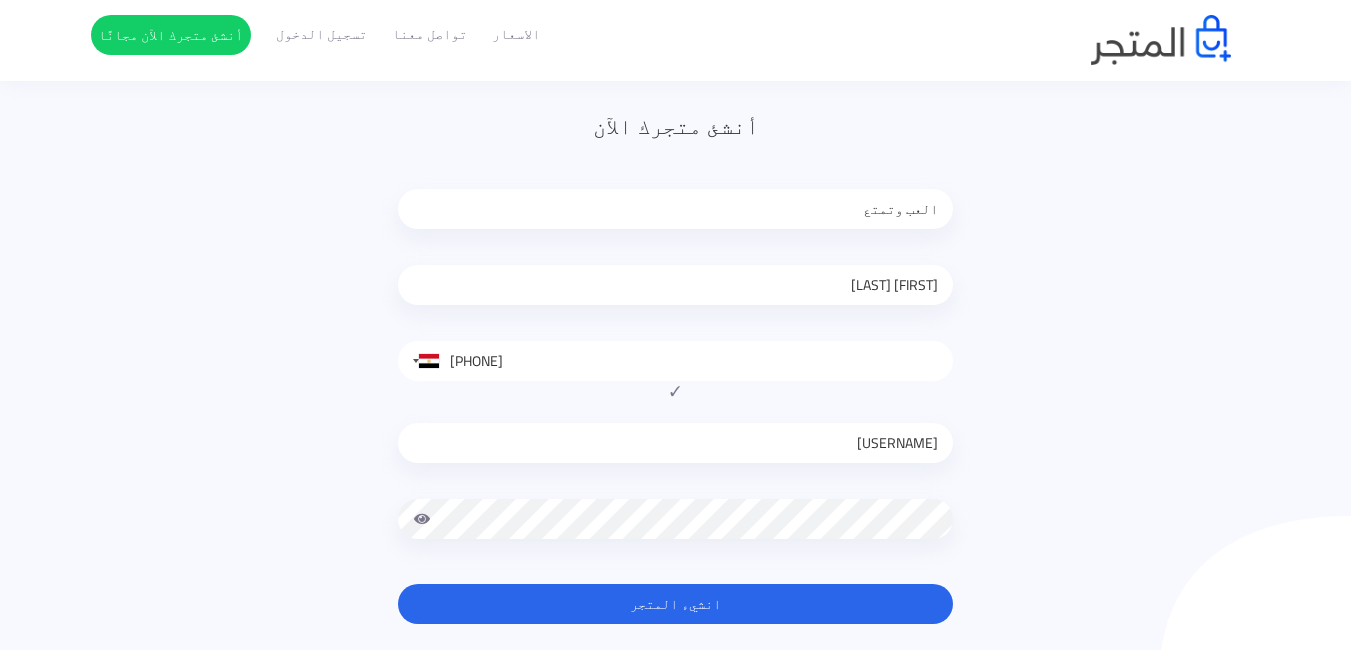 drag, startPoint x: 918, startPoint y: 445, endPoint x: 1069, endPoint y: 438, distance: 151.16217 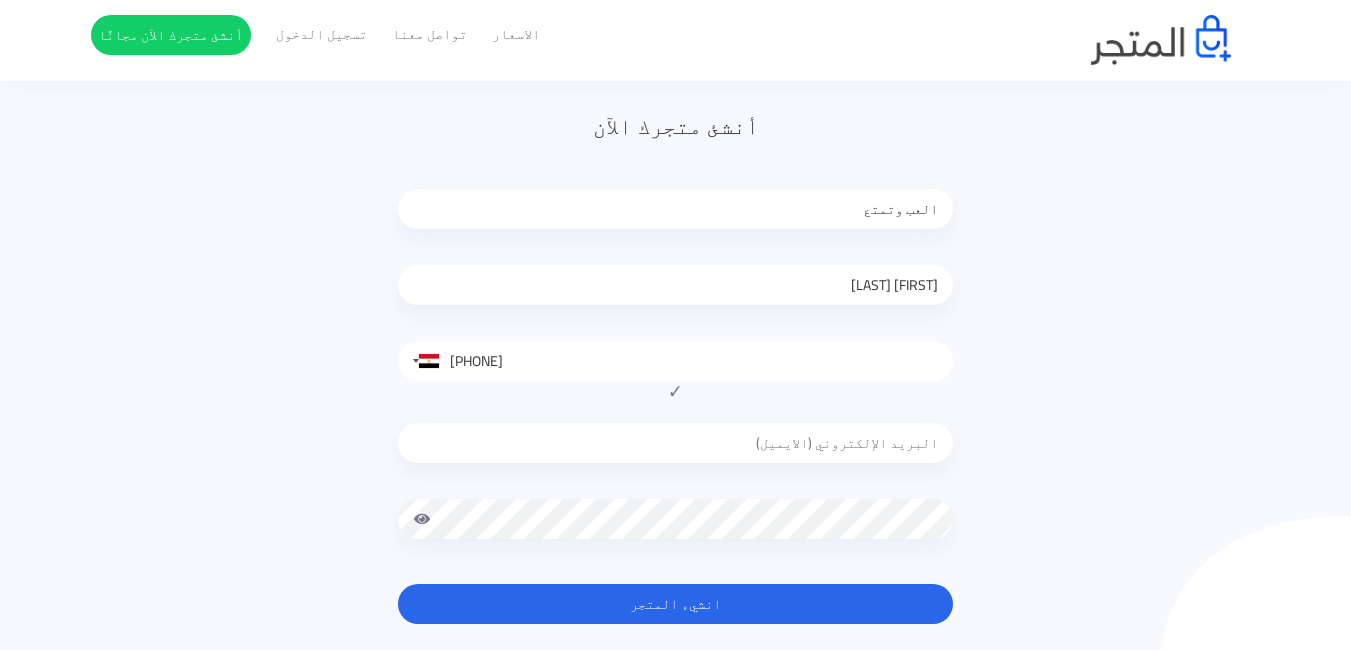 type on "011039[PHONE]" 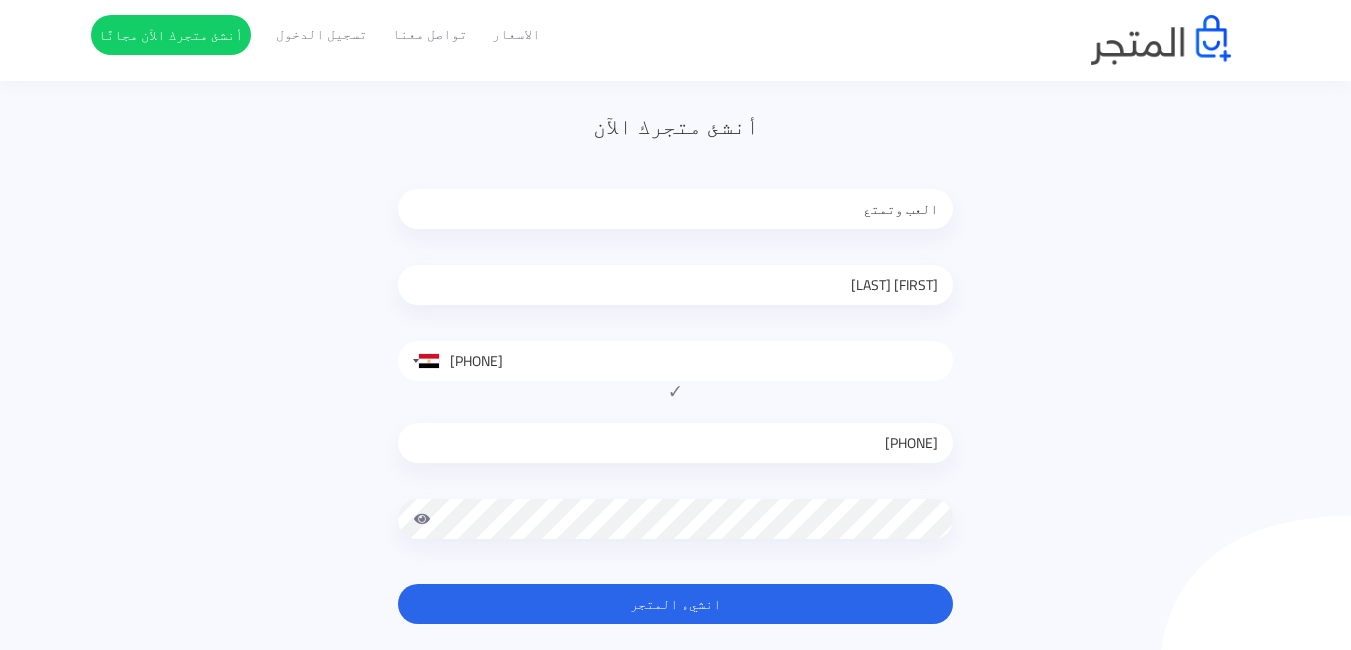 click on "011039[PHONE]" at bounding box center (675, 443) 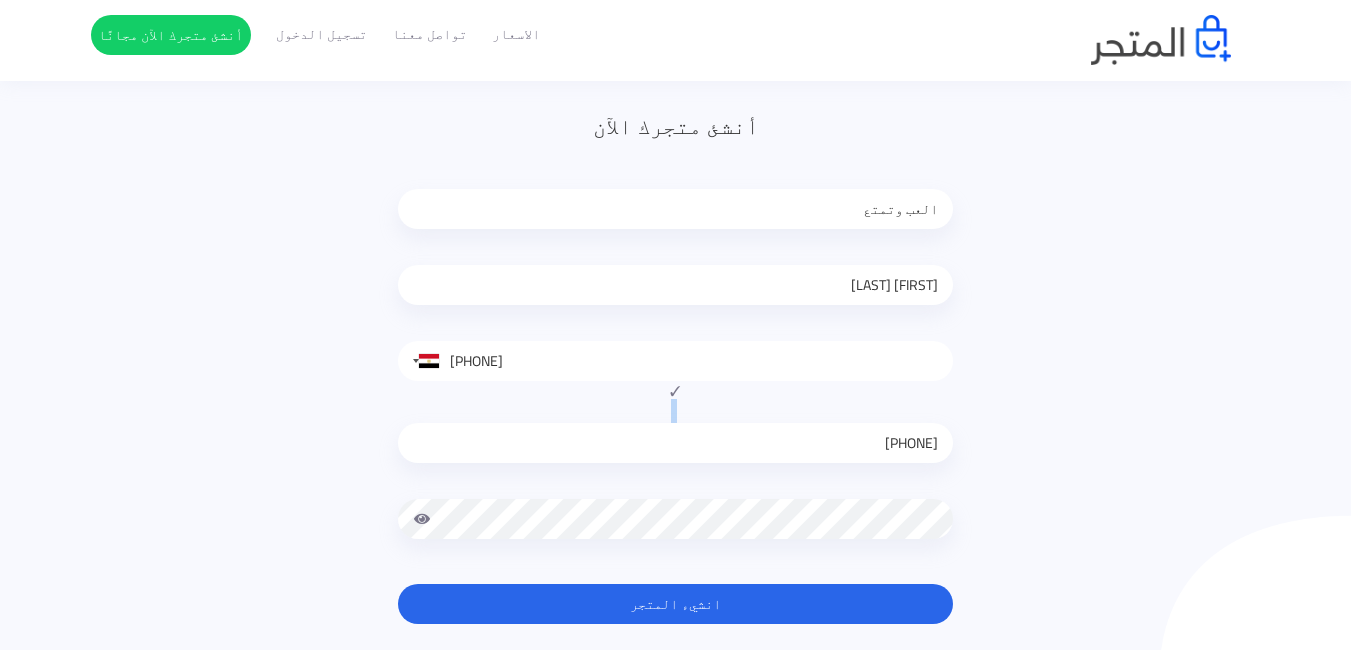 click on "✓" at bounding box center (675, 391) 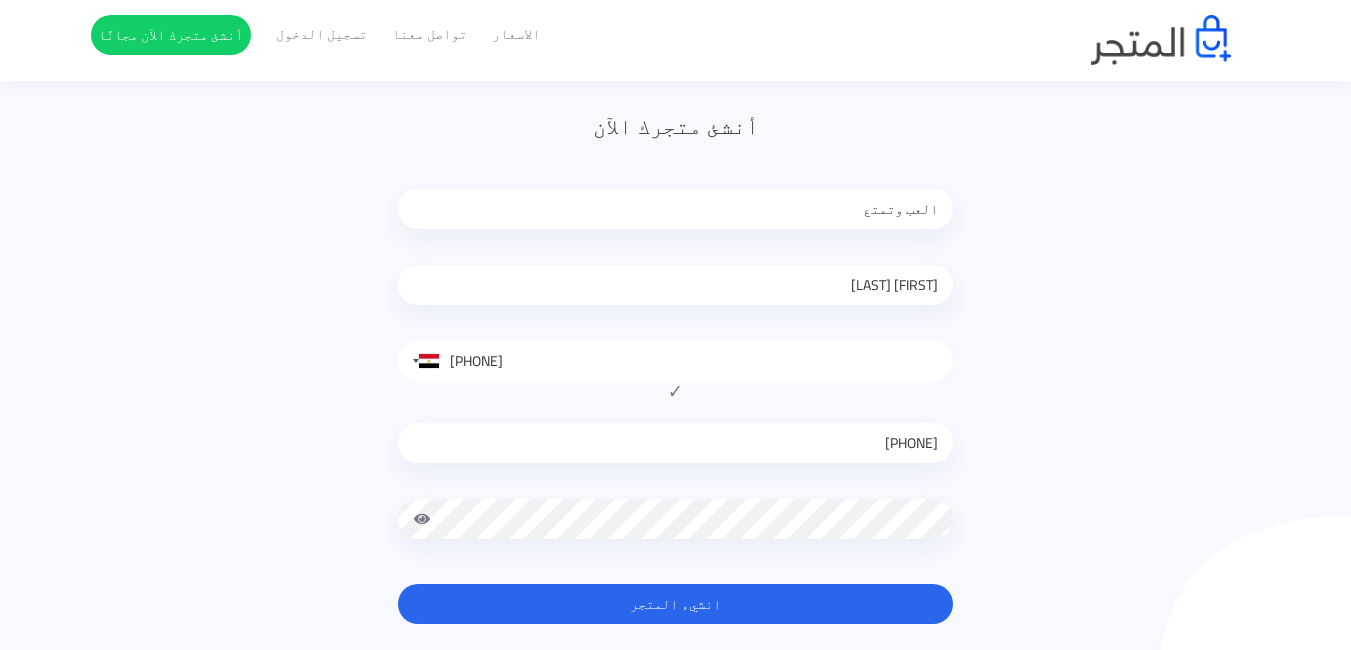 click on "✓" at bounding box center [675, 391] 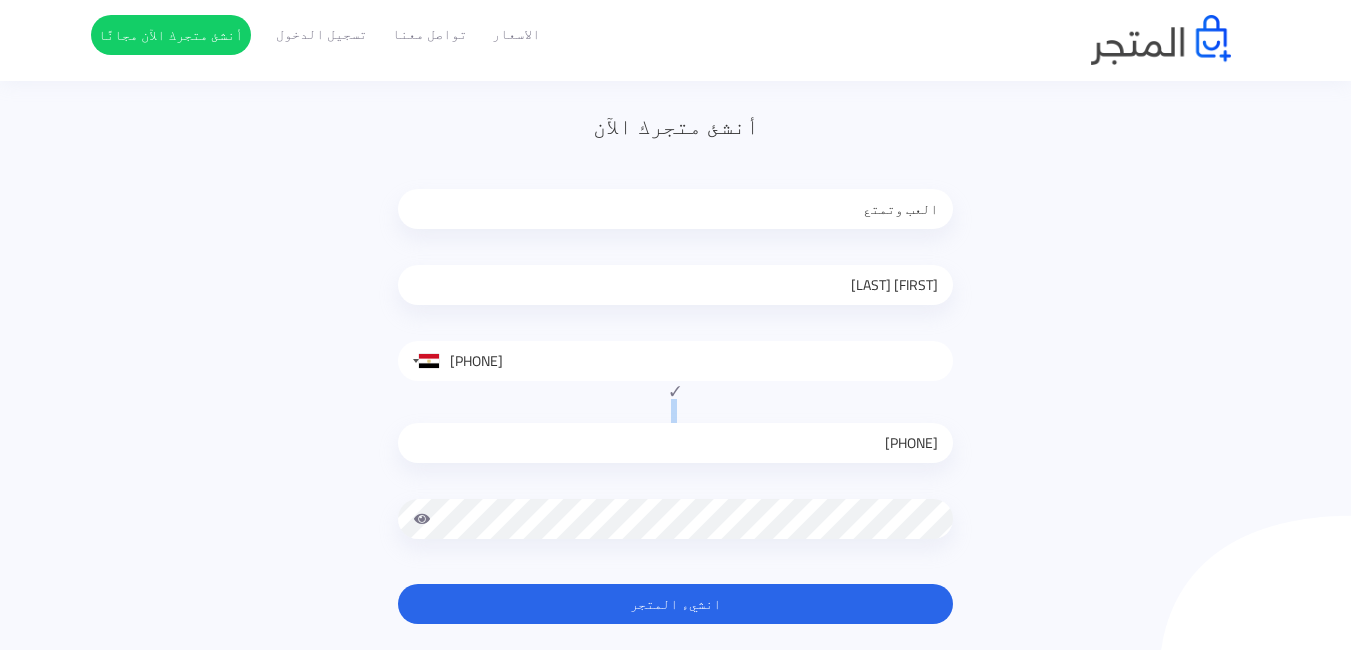 click on "✓" at bounding box center (675, 391) 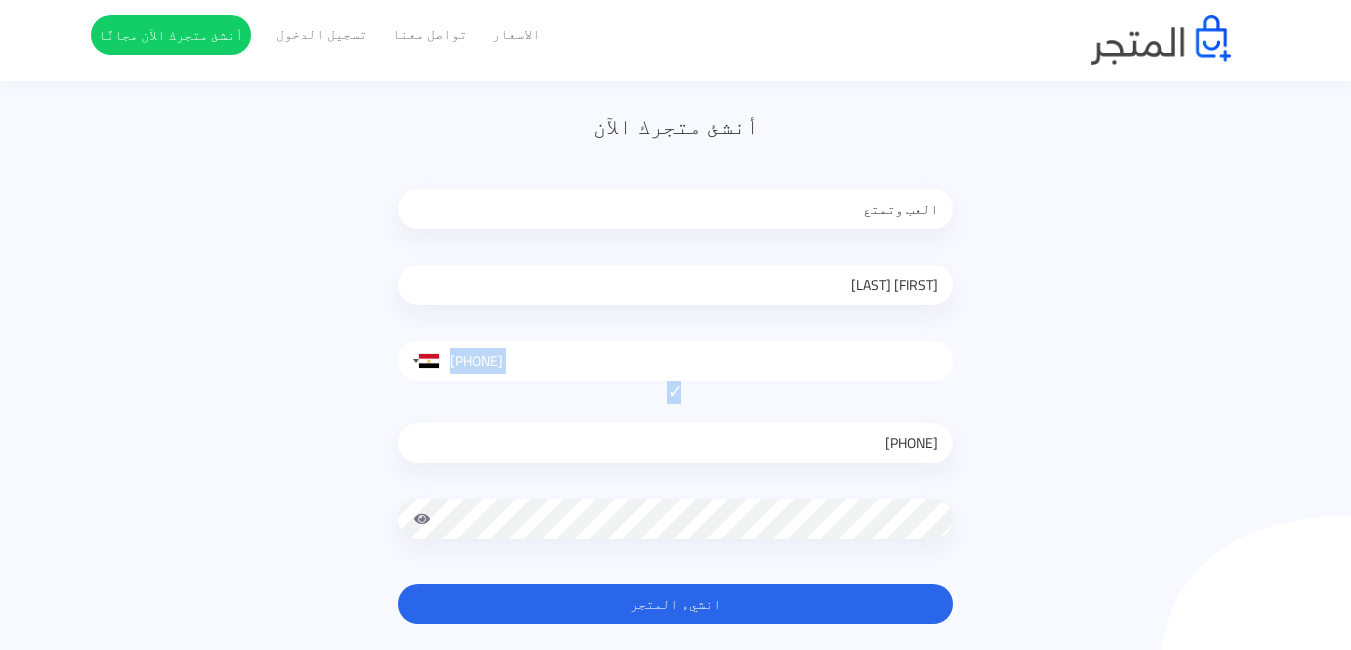 click on "✓" at bounding box center [675, 391] 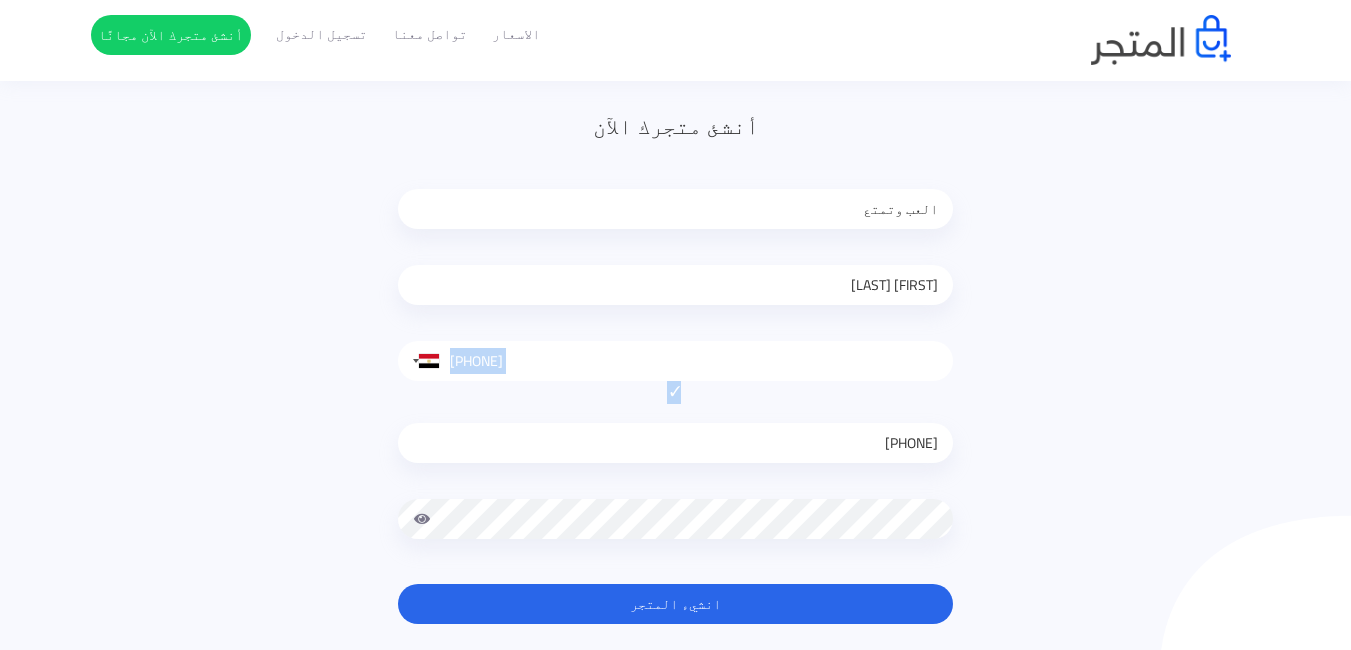 click on "✓" at bounding box center (675, 391) 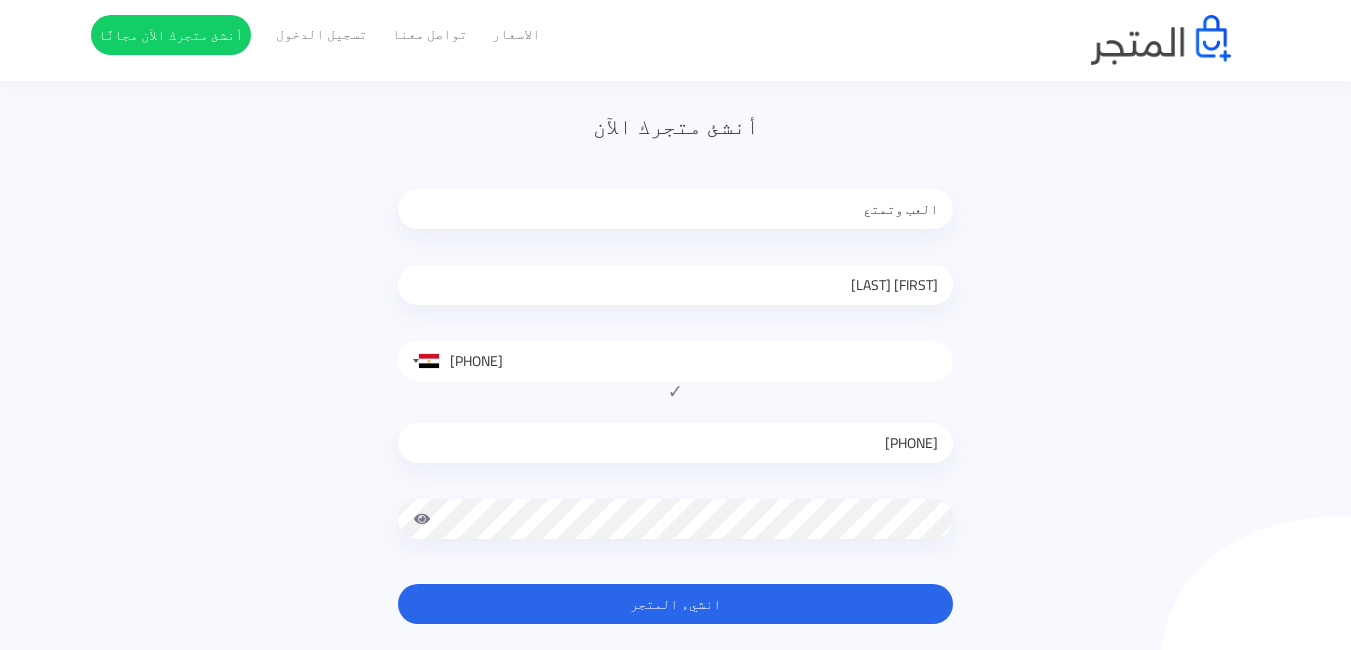 click on "✓" at bounding box center [675, 391] 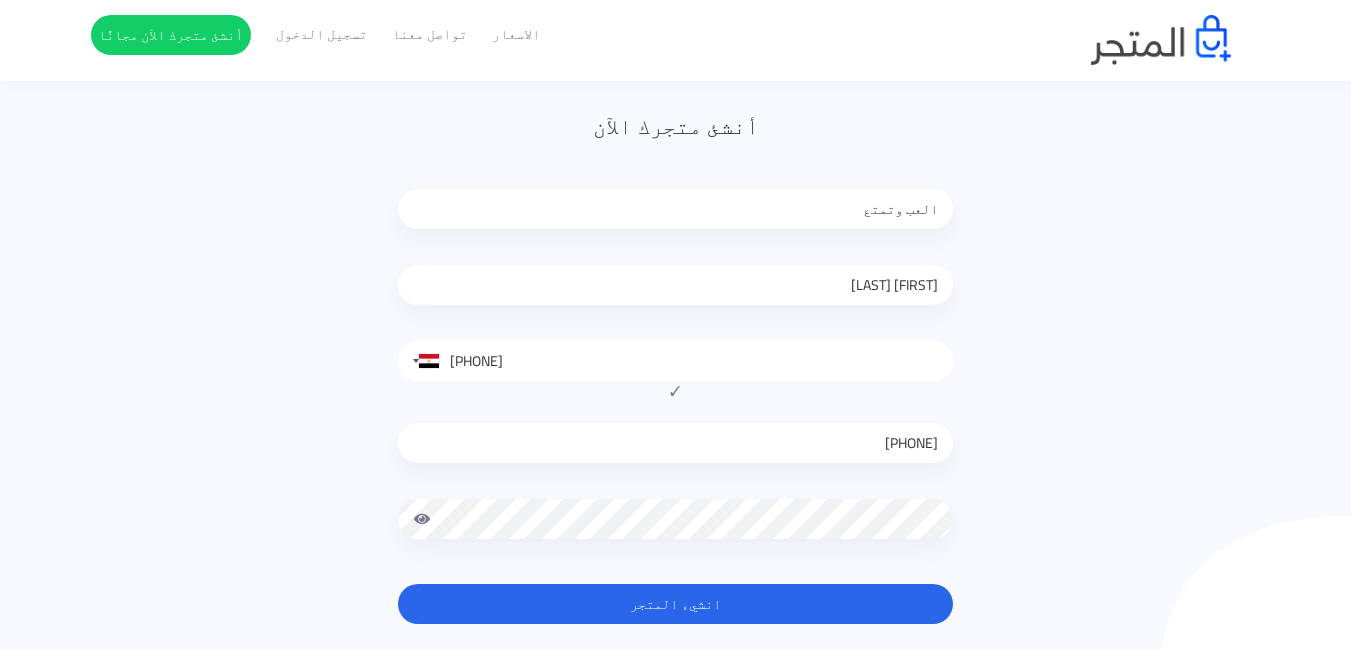 click on "United States +1 United Kingdom +44 Afghanistan (‫افغانستان‬‎) +93 Albania (Shqipëri) +355 Algeria (‫الجزائر‬‎) +213 American Samoa +1 Andorra +376 Angola +244 Anguilla +1 Antigua and Barbuda +1 Argentina +54 Armenia (Հայաստան) +374 Aruba +297 Ascension Island +247 Australia +61 Austria (Österreich) +43 Azerbaijan (Azərbaycan) +994 Bahamas +1 Bahrain (‫البحرين‬‎) +973 Bangladesh (বাংলাদেশ) +880 Barbados +1 Belarus (Беларусь) +375 Belgium (België) +32 Belize +501 Benin (Bénin) +229 Bermuda +1 Bhutan (འབྲུག) +975 Bolivia +591 Bosnia and Herzegovina (Босна и Херцеговина) +387 Botswana +267 Brazil (Brasil) +55 British Indian Ocean Territory +246 British Virgin Islands +1 Brunei +673 Bulgaria (България) +359 Burkina Faso +226 Burundi (Uburundi) +257 Cambodia (កម្ពុជា) +855 Cameroon (Cameroun) +237 Canada +1 +238" at bounding box center (675, 361) 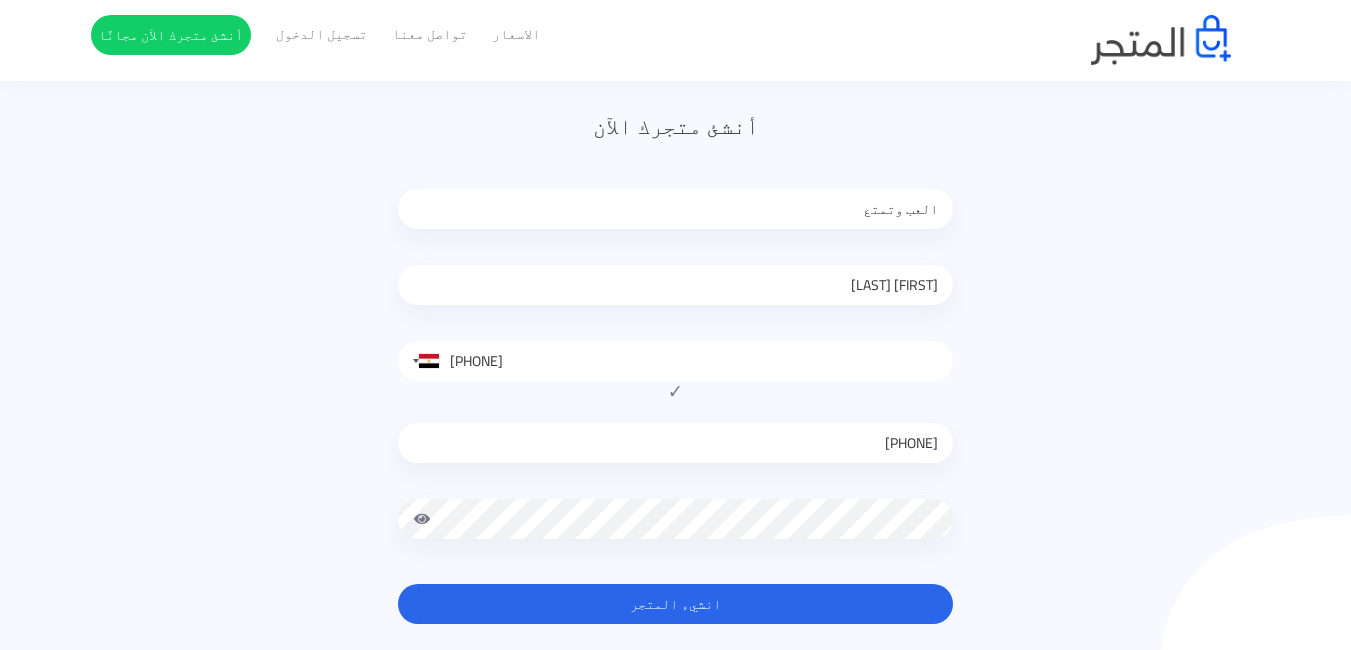 click on "✓" at bounding box center (675, 391) 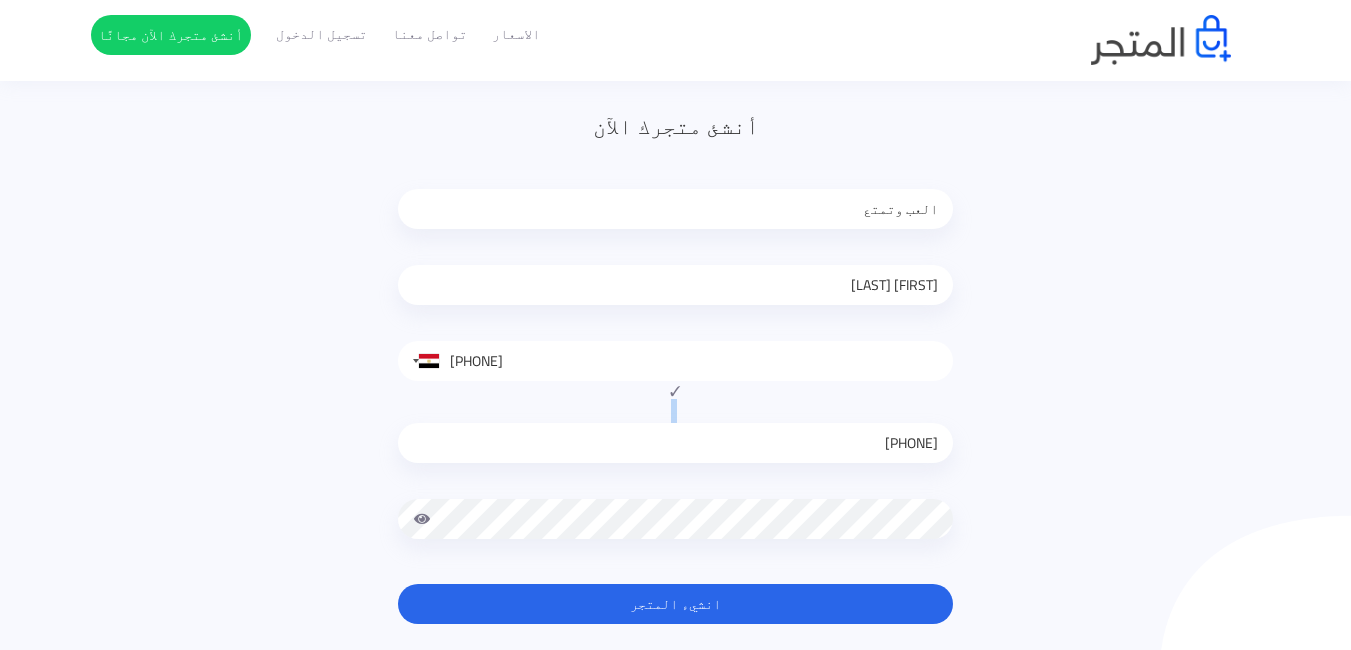 click on "✓" at bounding box center (675, 391) 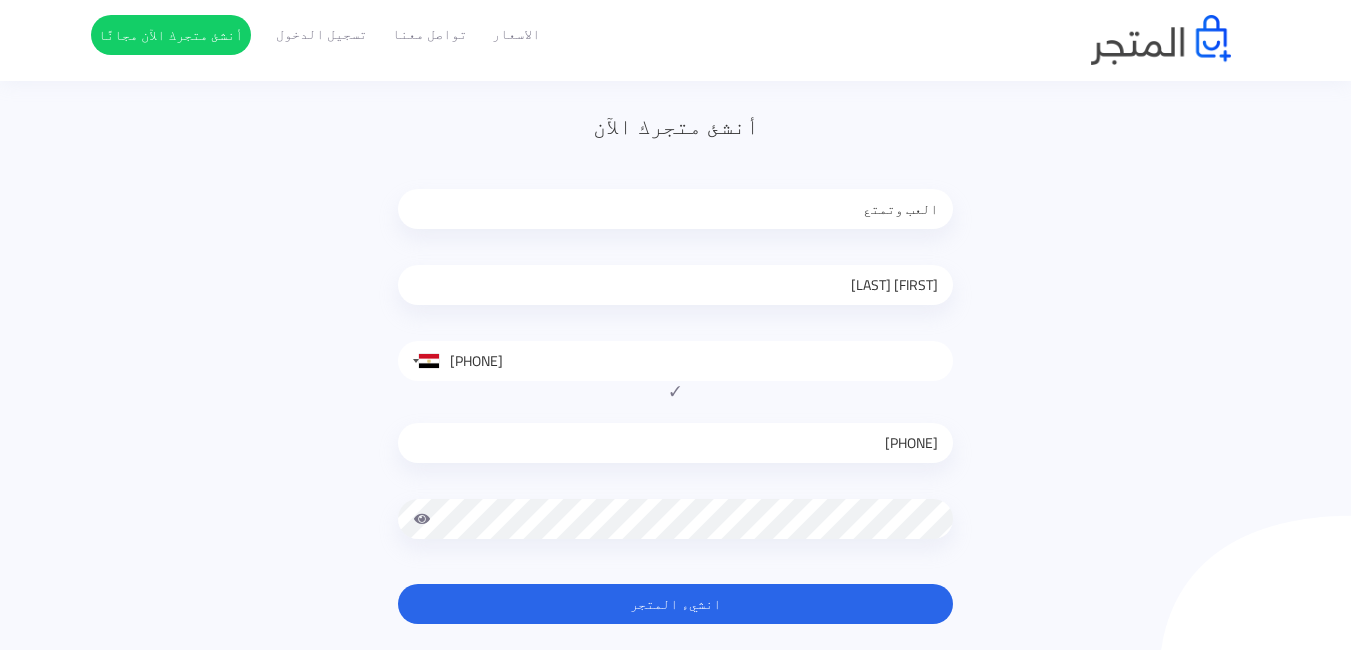 click on "أنشئ متجرك الآن
العب وتمتع
زين جابر
United States +1 United Kingdom +44 Afghanistan (‫افغانستان‬‎) +93 Albania (Shqipëri) +355 Algeria (‫الجزائر‬‎) +213 American Samoa +1 Andorra +376 Angola +244 Anguilla +1 Antigua and Barbuda +1 Argentina +54 Armenia (Հայաստան) +374 Aruba +297 Ascension Island +247 +61" at bounding box center [676, 390] 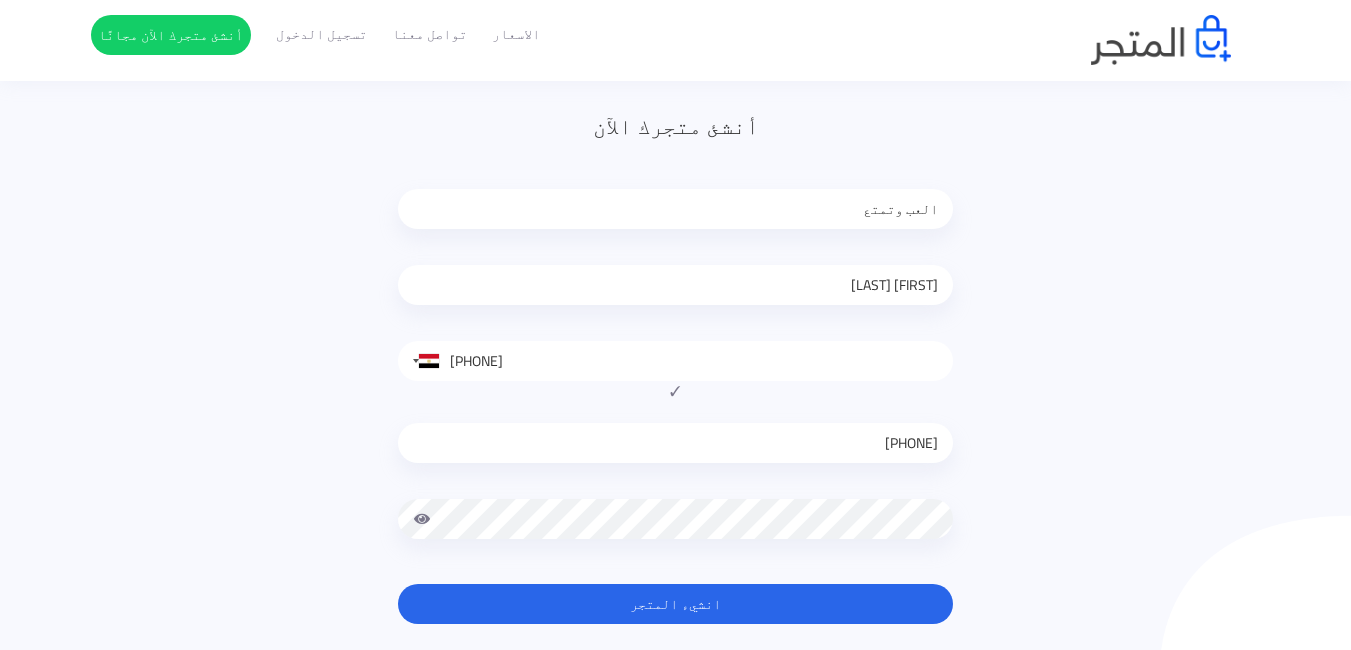 click on "أنشئ متجرك الآن
العب وتمتع
زين جابر
United States +1 United Kingdom +44 Afghanistan (‫افغانستان‬‎) +93 Albania (Shqipëri) +355 Algeria (‫الجزائر‬‎) +213 American Samoa +1 Andorra +376 Angola +244 Anguilla +1 Antigua and Barbuda +1 Argentina +54 Armenia (Հայաստան) +374 Aruba +297 Ascension Island +247 +61" at bounding box center (676, 390) 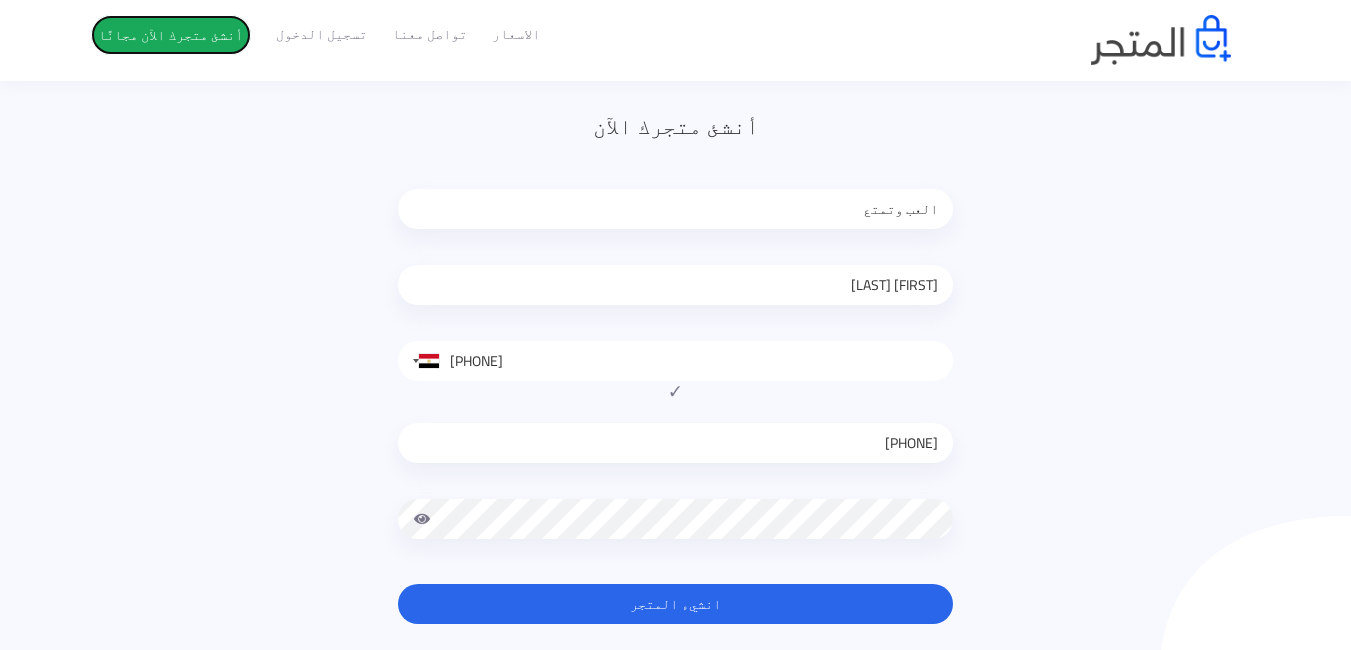 click on "أنشئ
متجرك الآن مجانًا" at bounding box center [171, 35] 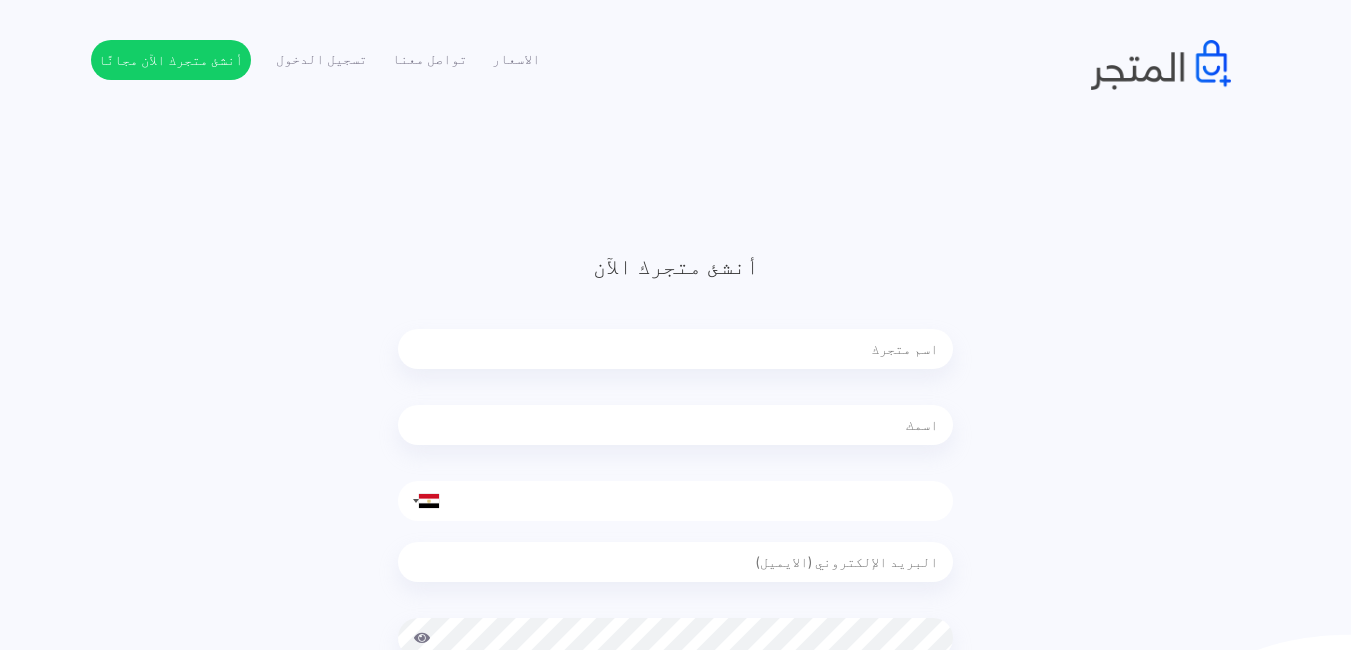 scroll, scrollTop: 0, scrollLeft: 0, axis: both 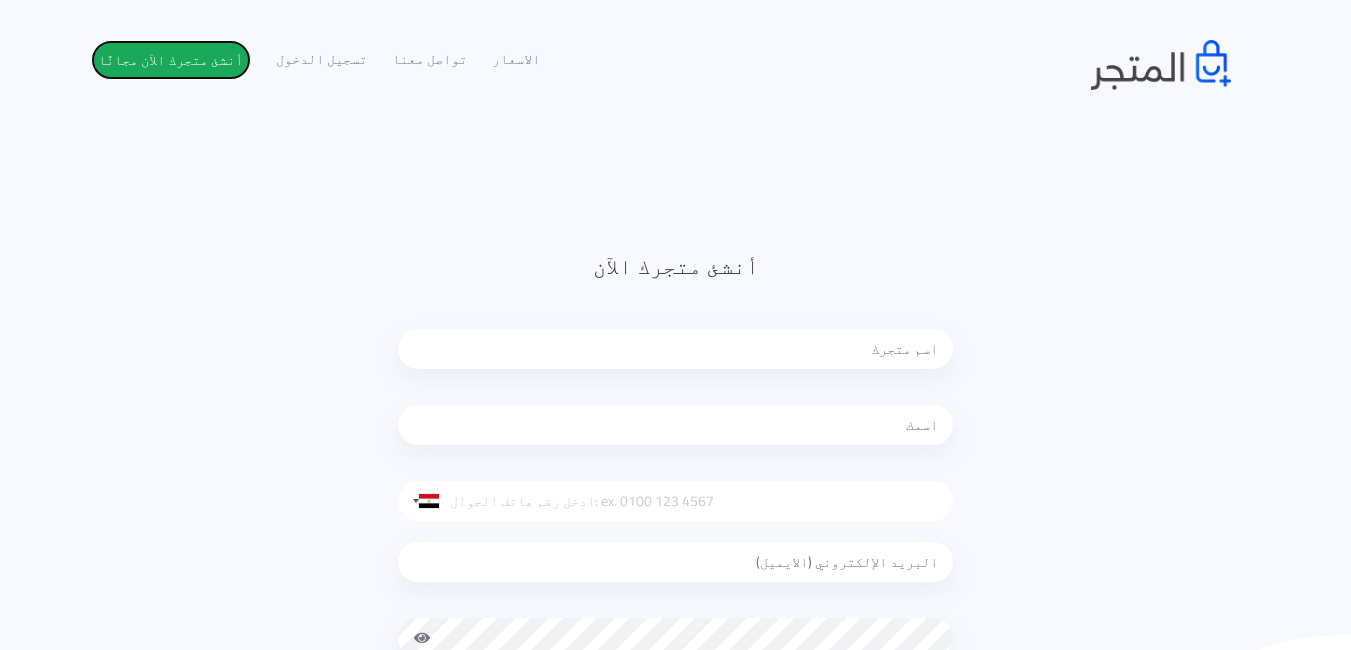 click on "أنشئ
متجرك الآن مجانًا" at bounding box center [171, 60] 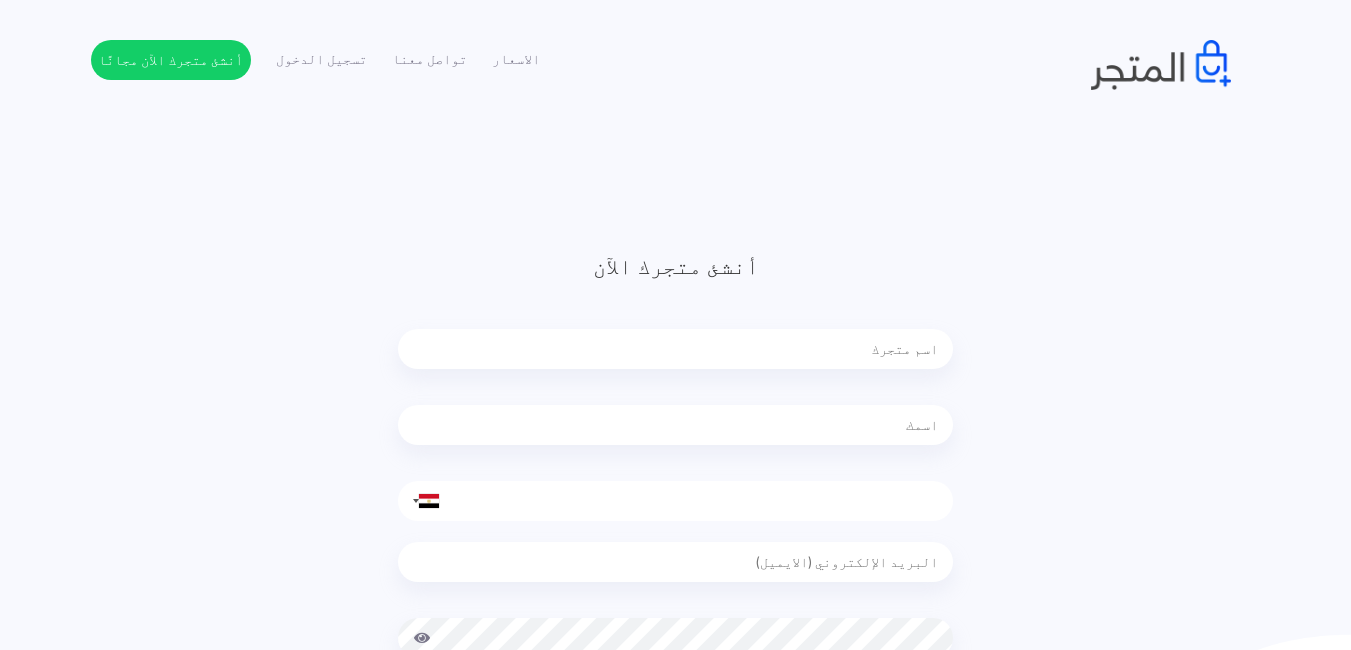 scroll, scrollTop: 0, scrollLeft: 0, axis: both 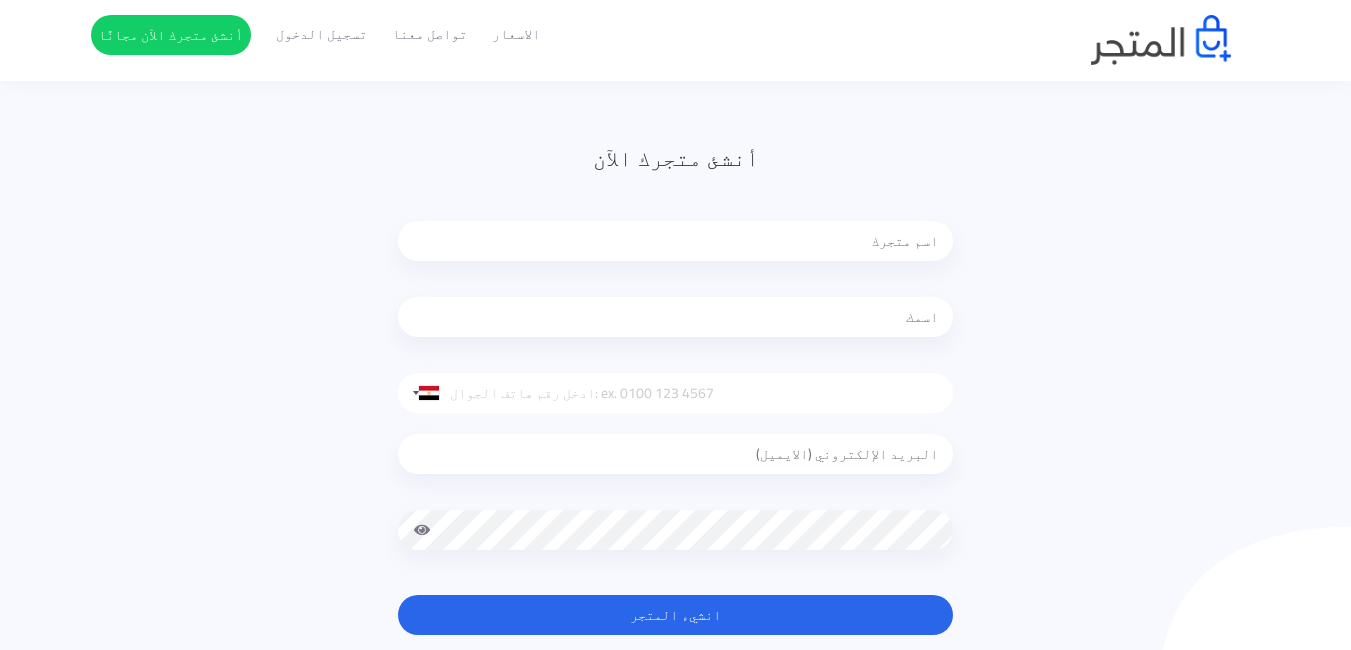 click at bounding box center (675, 454) 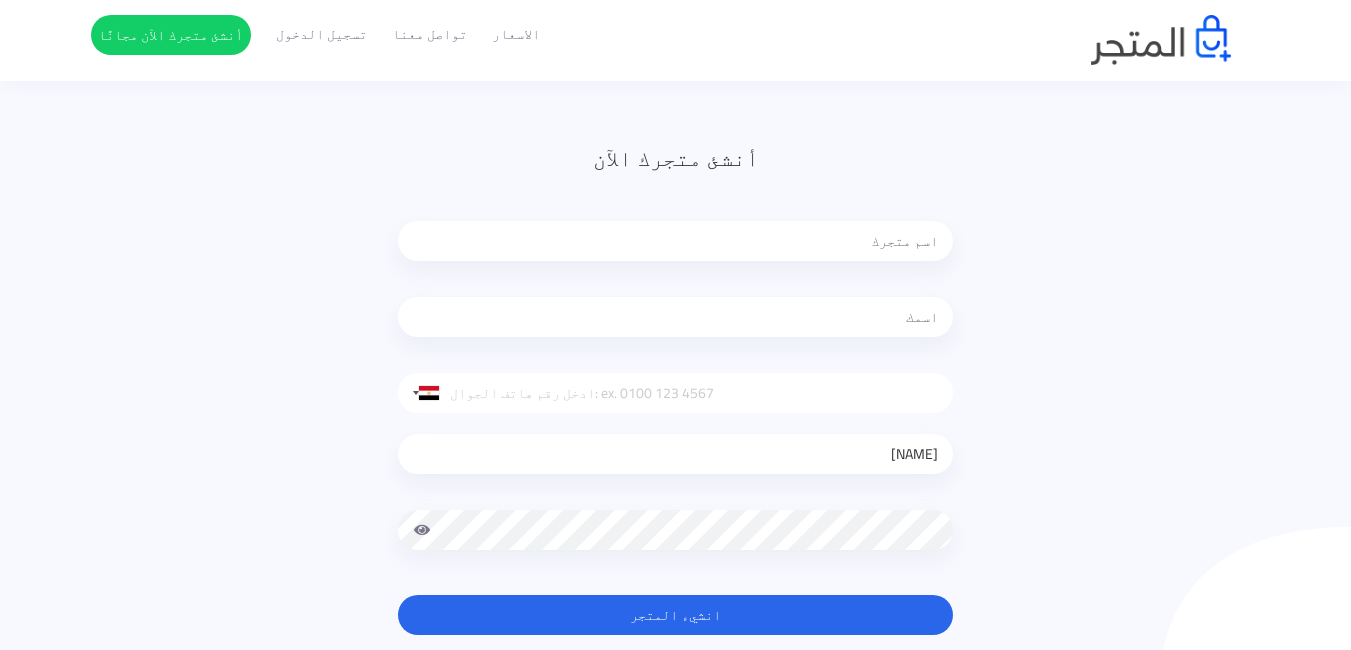 click on "[NAME]" at bounding box center (675, 454) 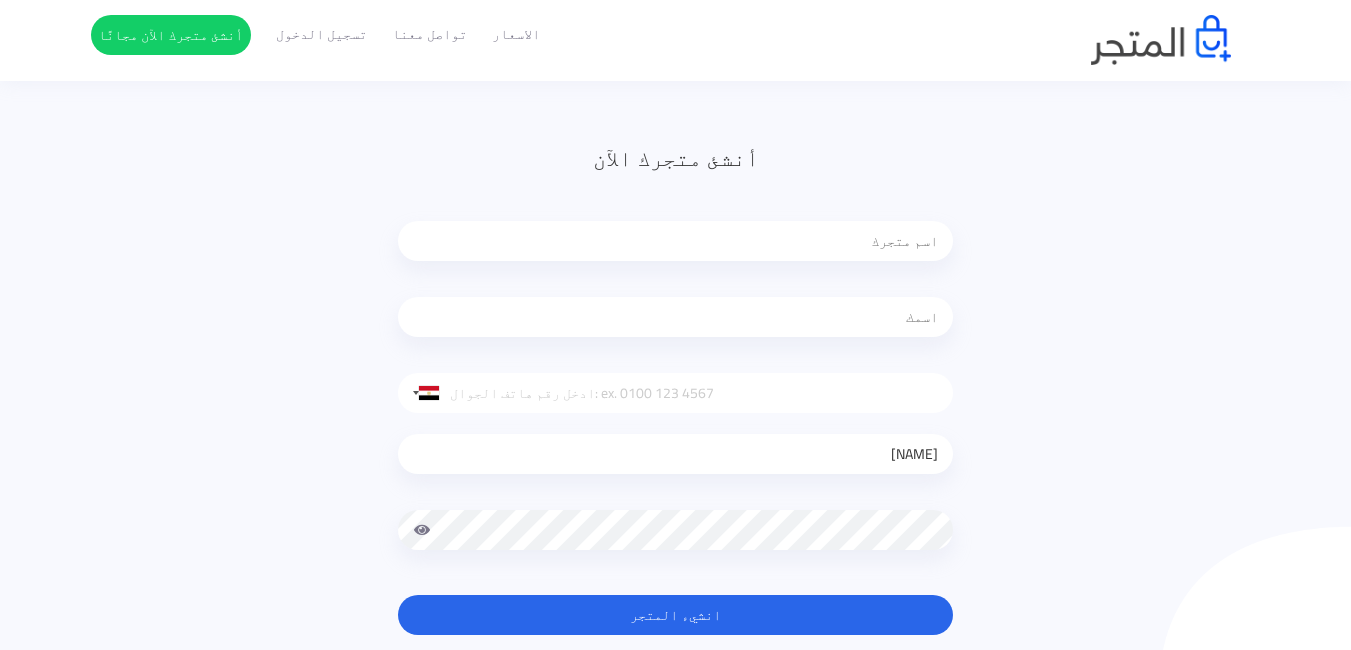 type on "[BRAND] [NUMBER]" 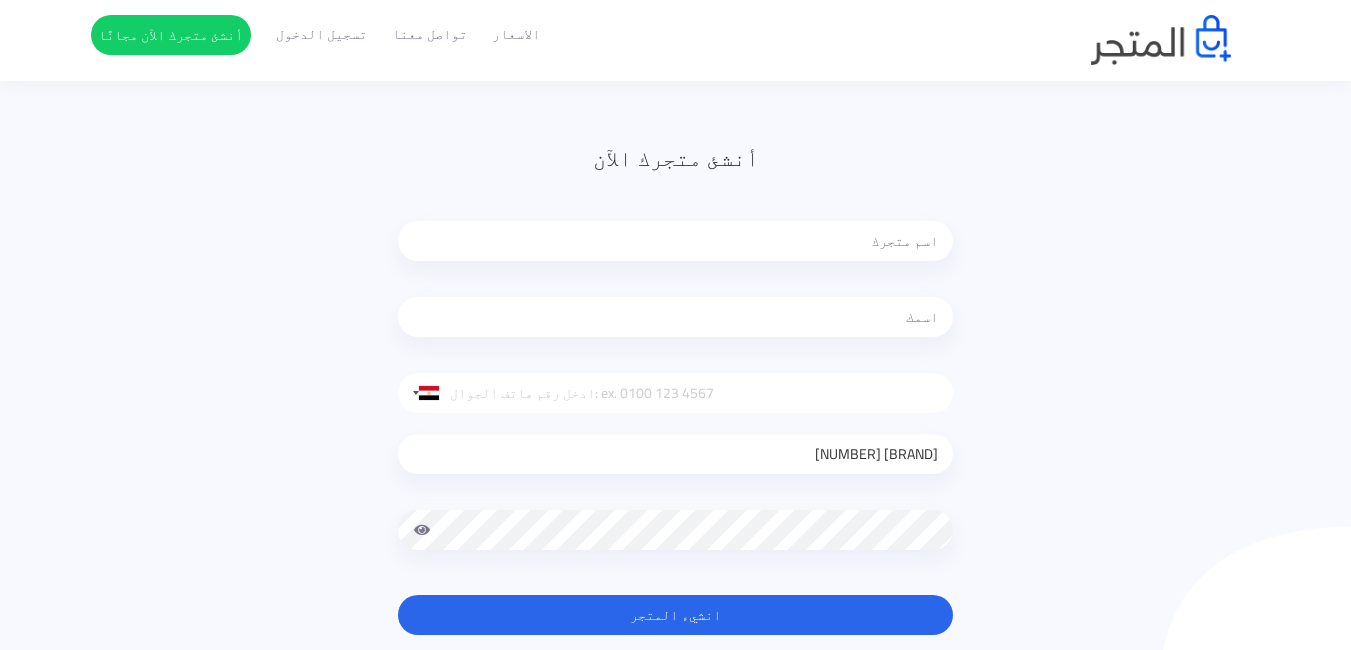 drag, startPoint x: 899, startPoint y: 448, endPoint x: 1058, endPoint y: 460, distance: 159.4522 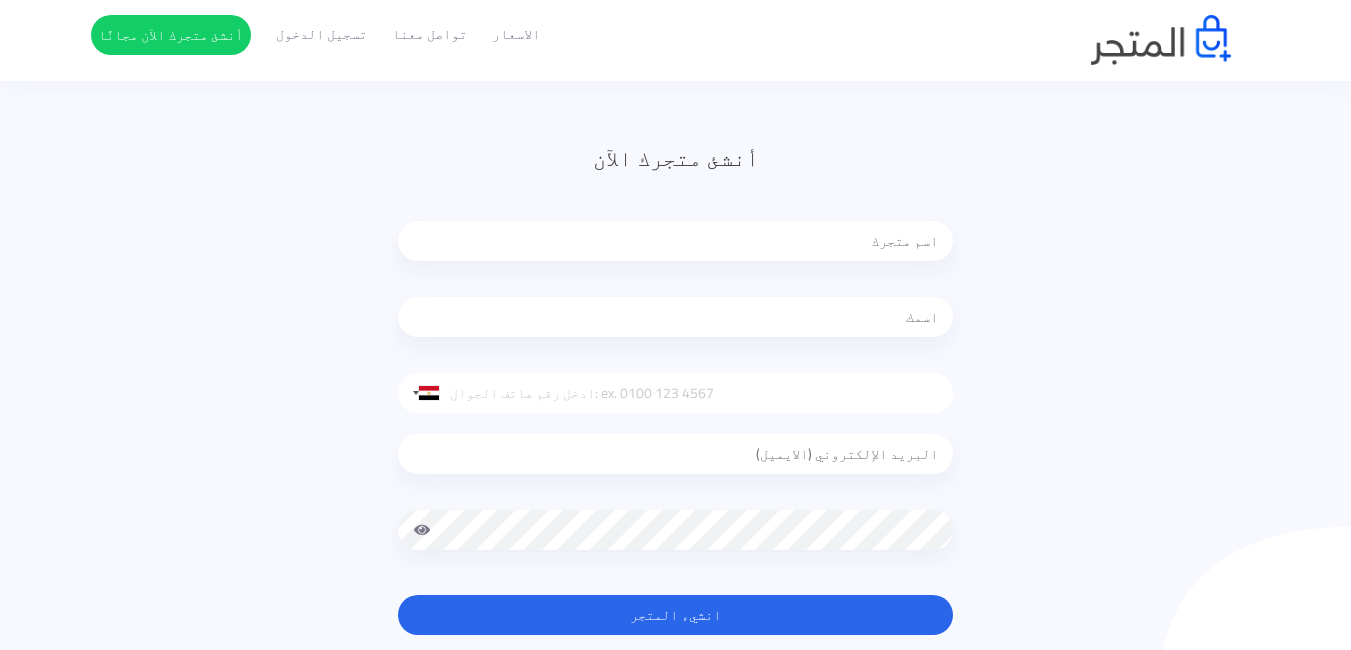 type on "011039[PHONE]" 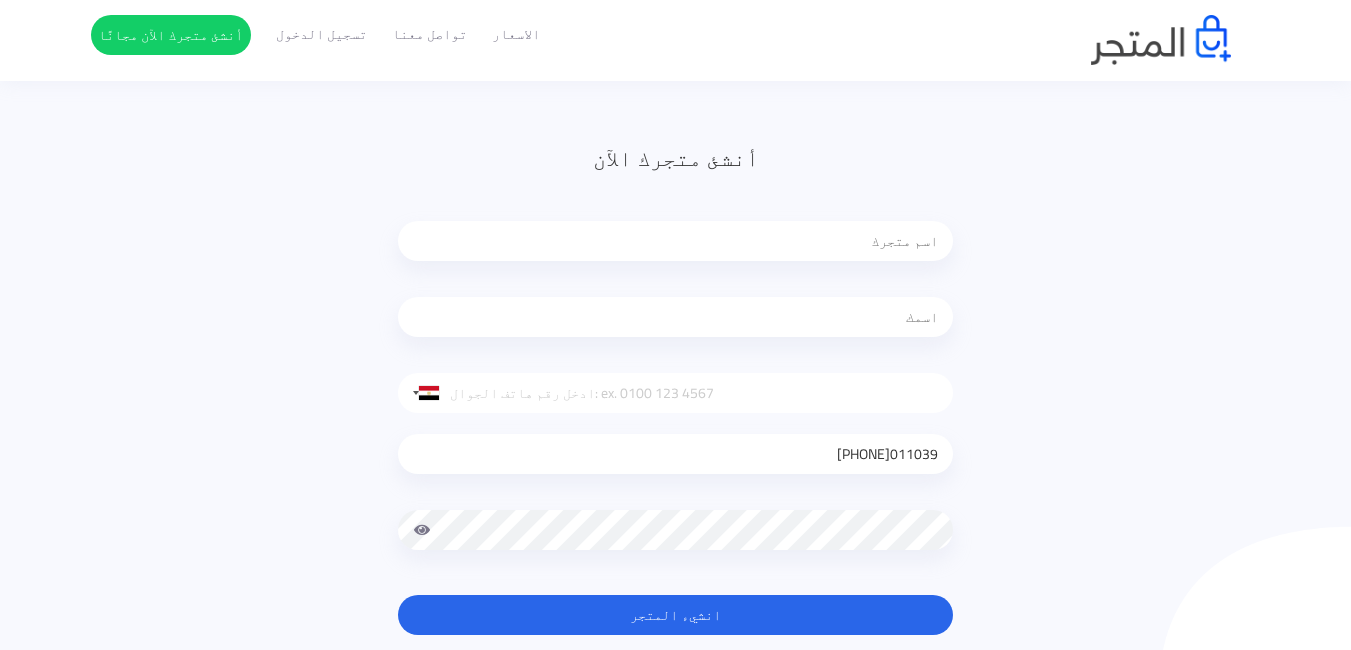 click at bounding box center [675, 393] 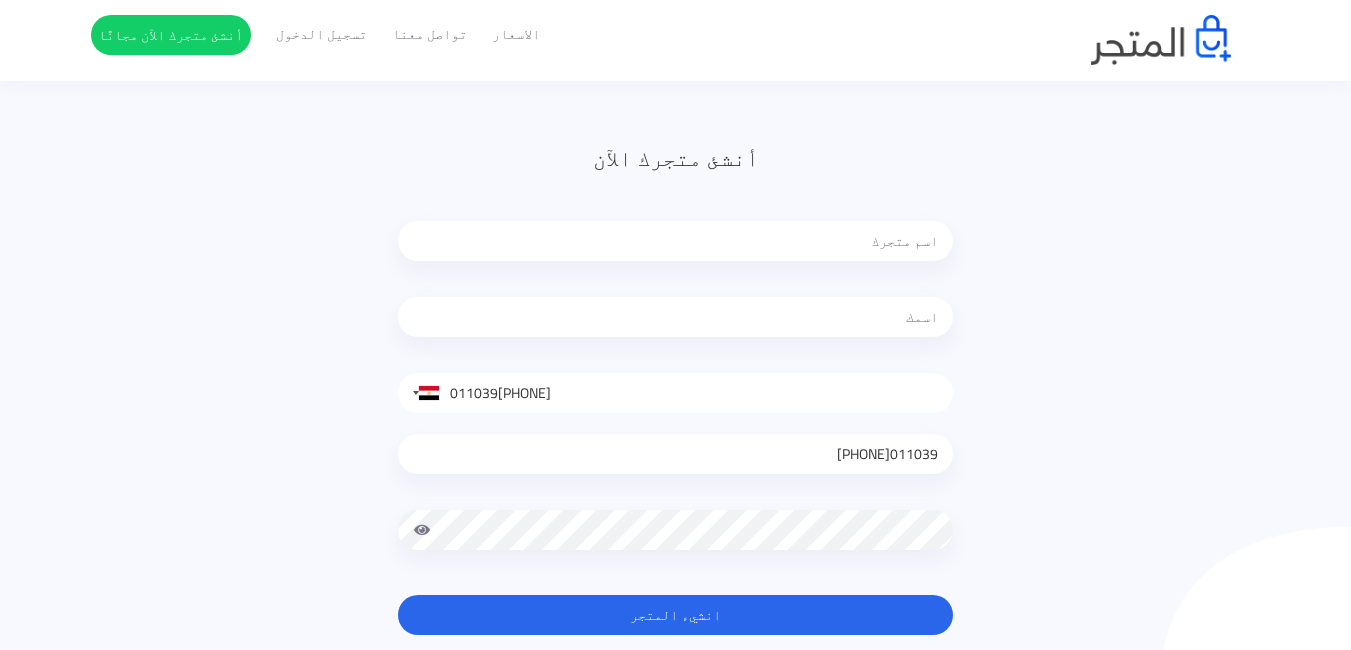 click on "011039[PHONE]" at bounding box center [675, 393] 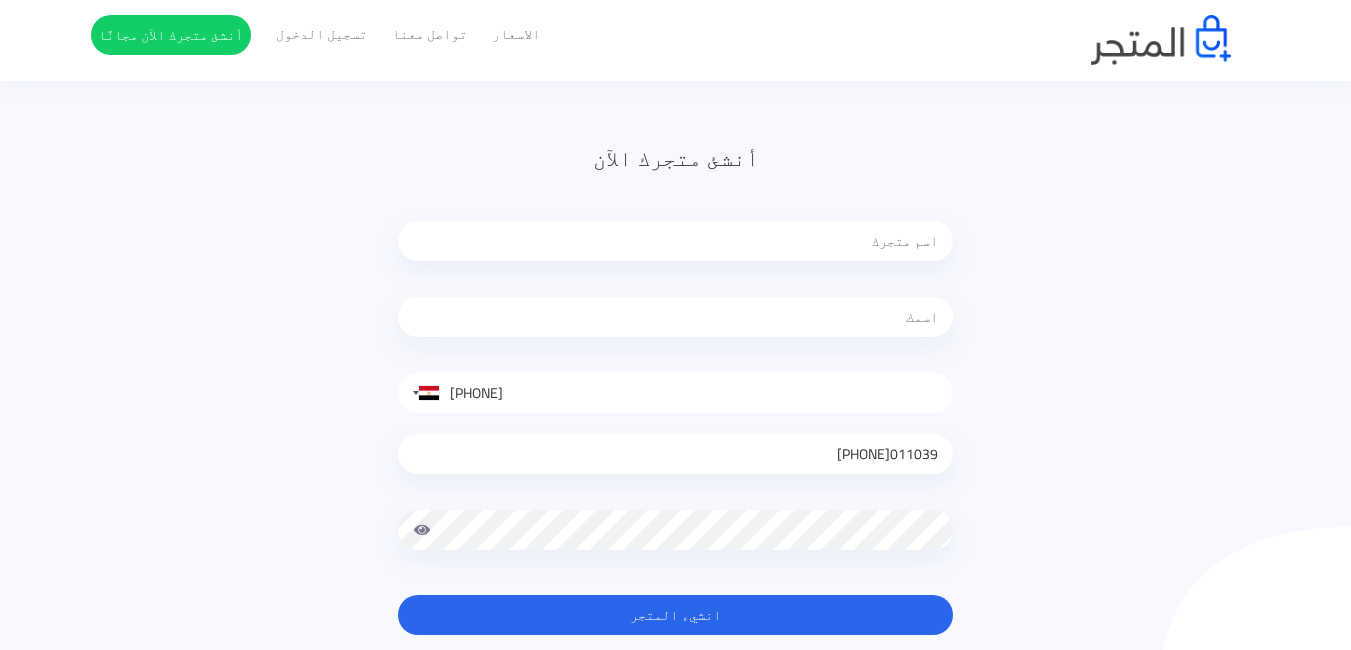 type on "[PHONE]" 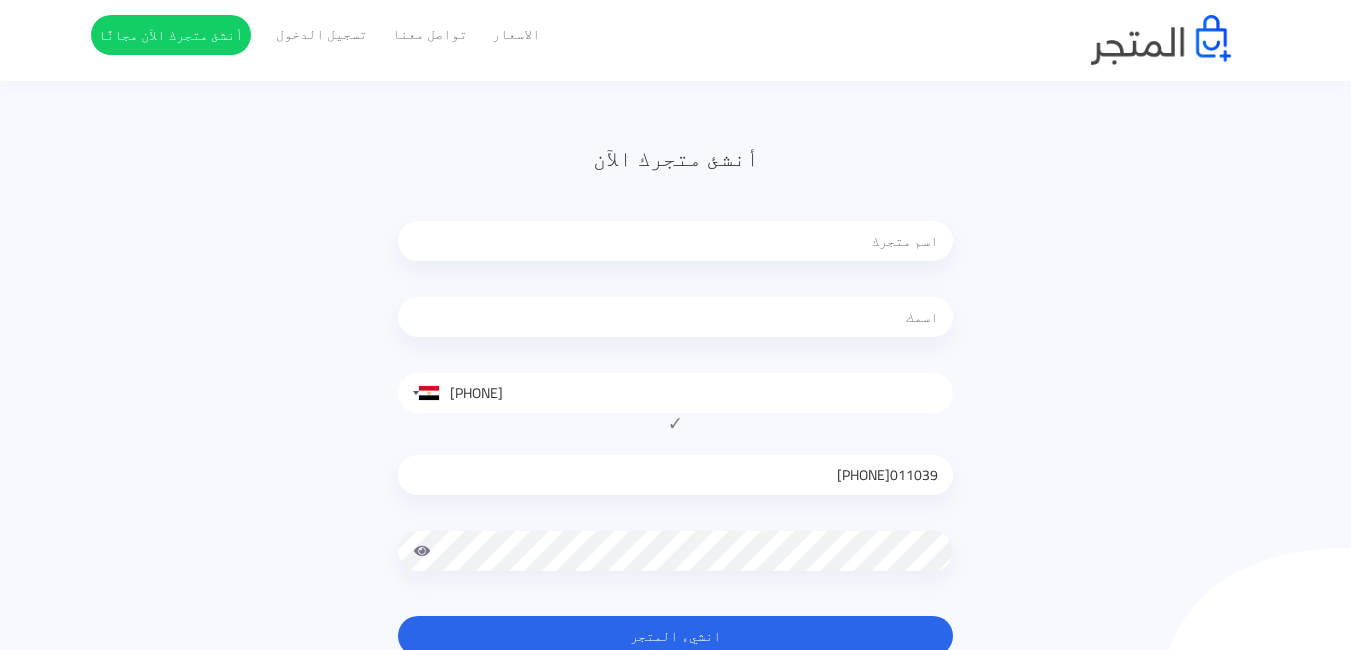 click at bounding box center [675, 317] 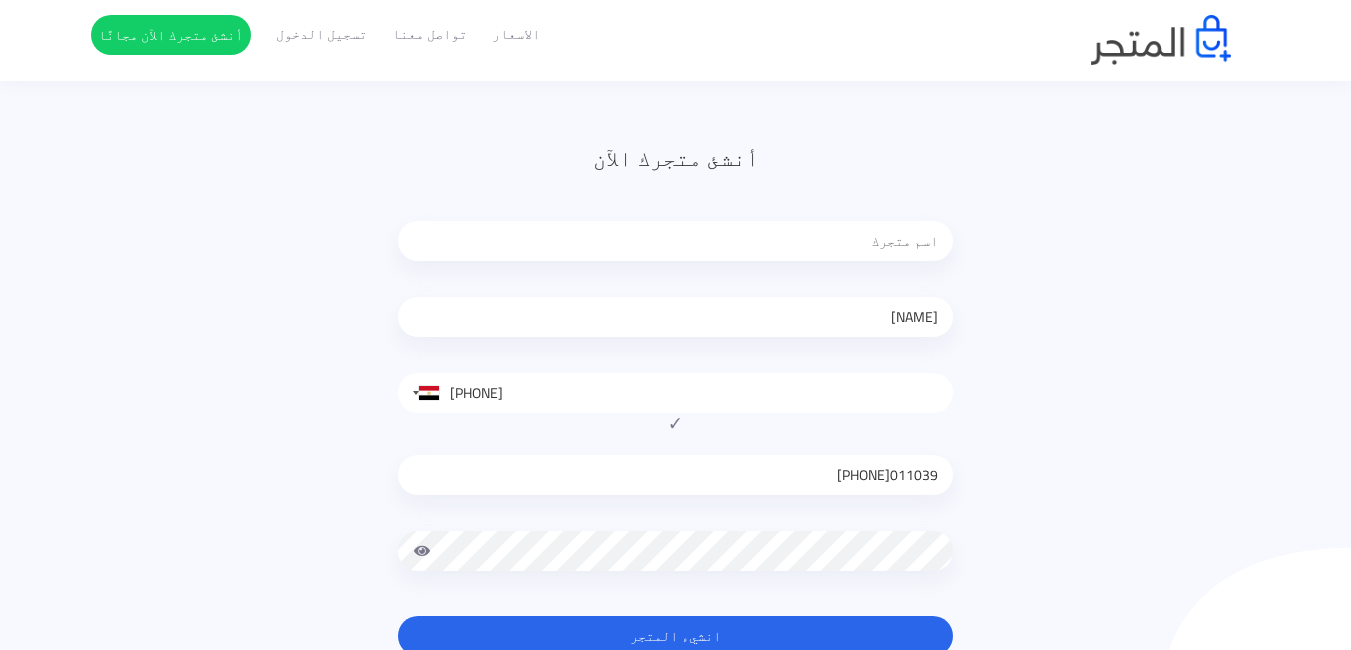 type on "[NAME]" 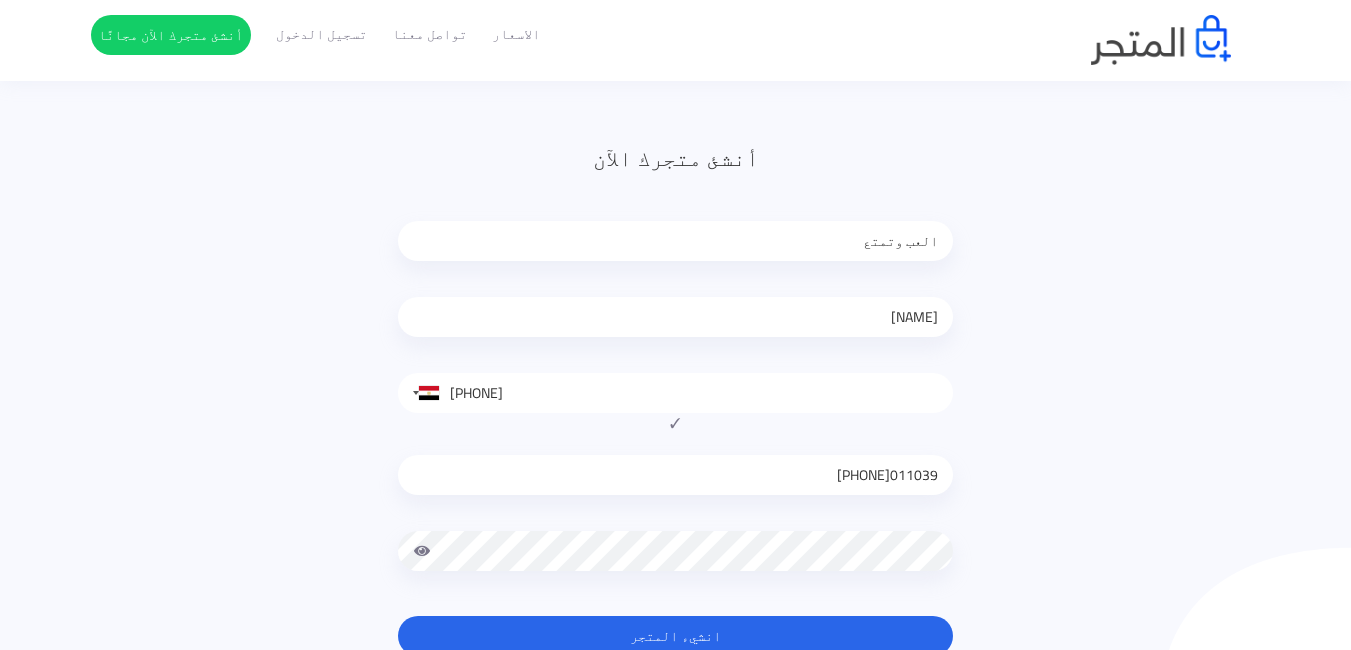 type on "العب وتمتع" 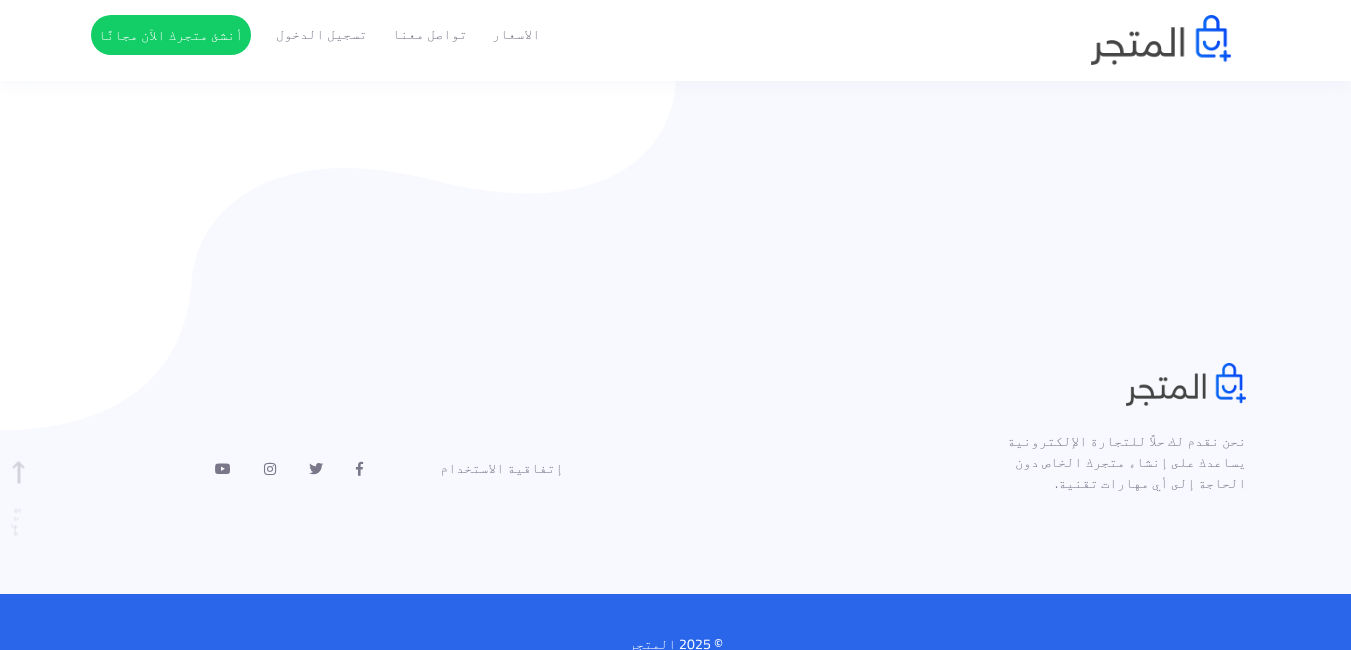 scroll, scrollTop: 1736, scrollLeft: 0, axis: vertical 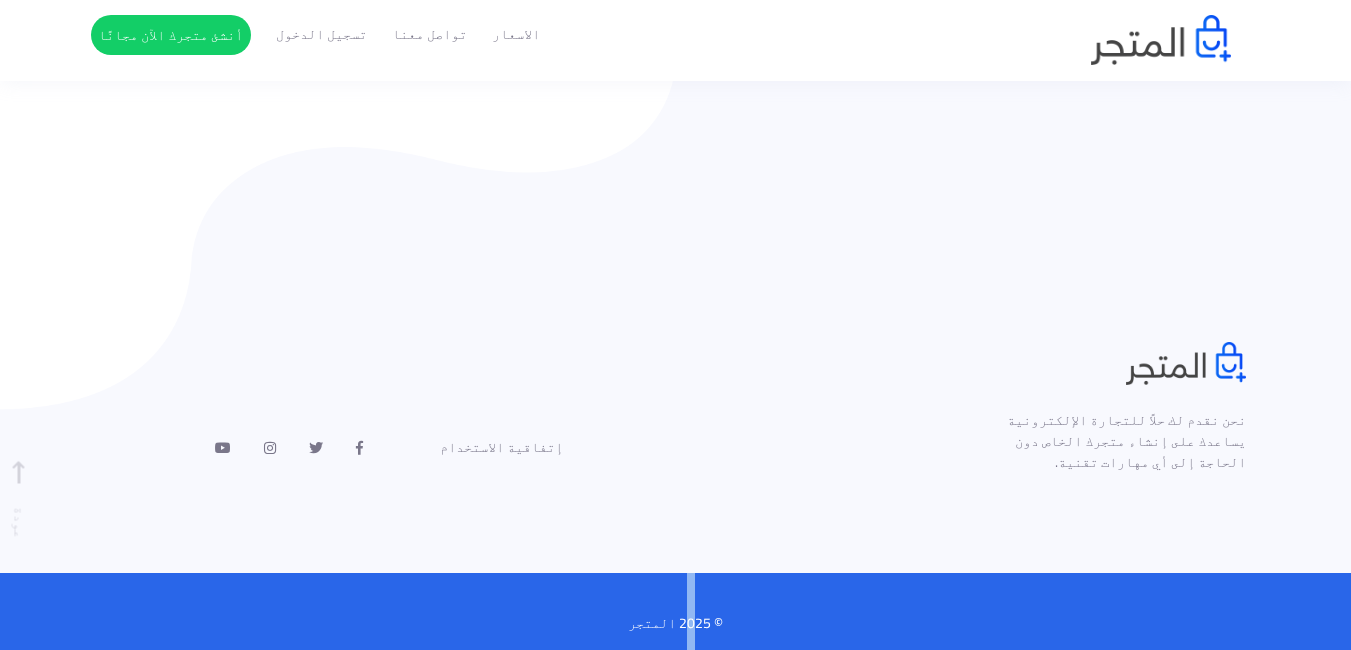 drag, startPoint x: 683, startPoint y: 573, endPoint x: 688, endPoint y: 589, distance: 16.763054 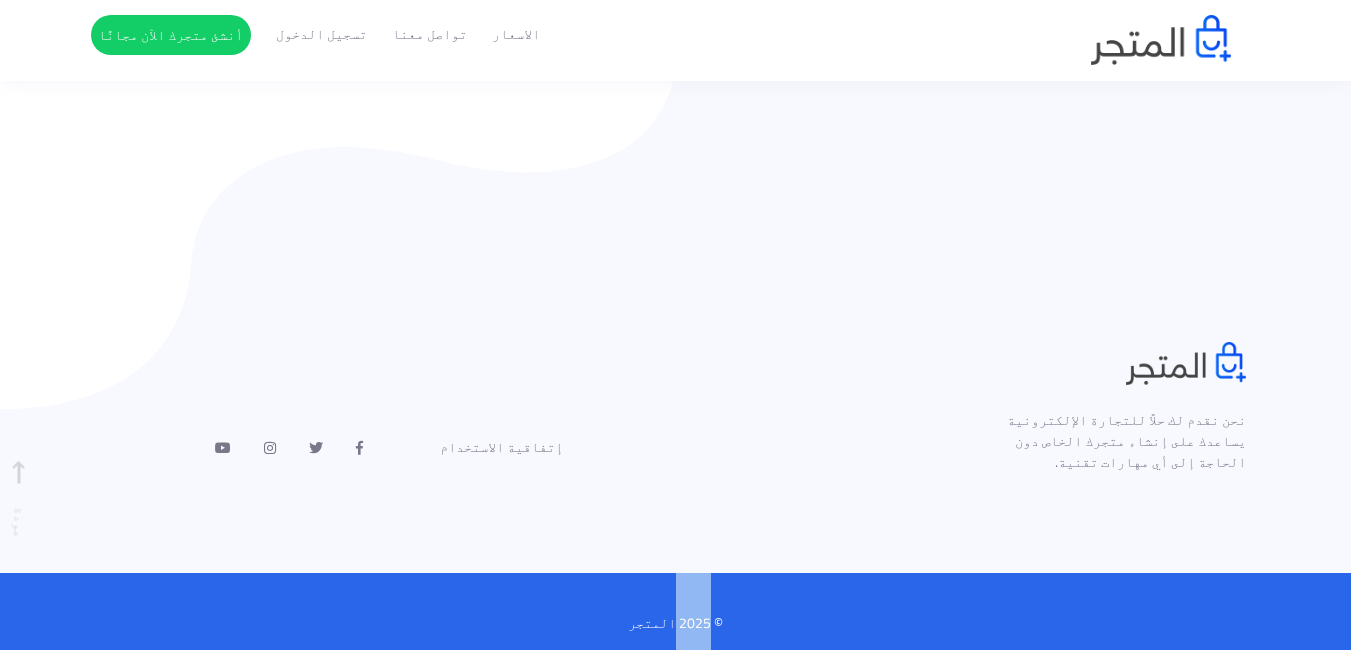 click on "© 2025 المتجر" at bounding box center (676, 623) 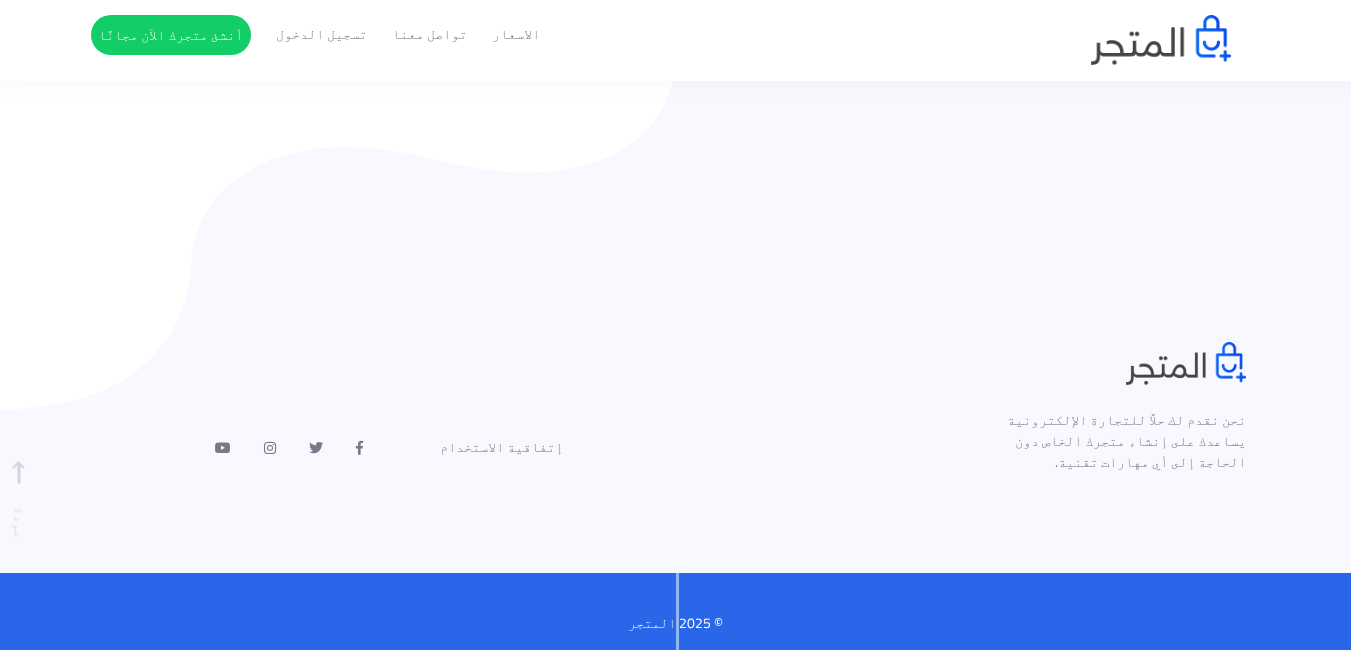 click on "© 2025 المتجر" at bounding box center [676, 623] 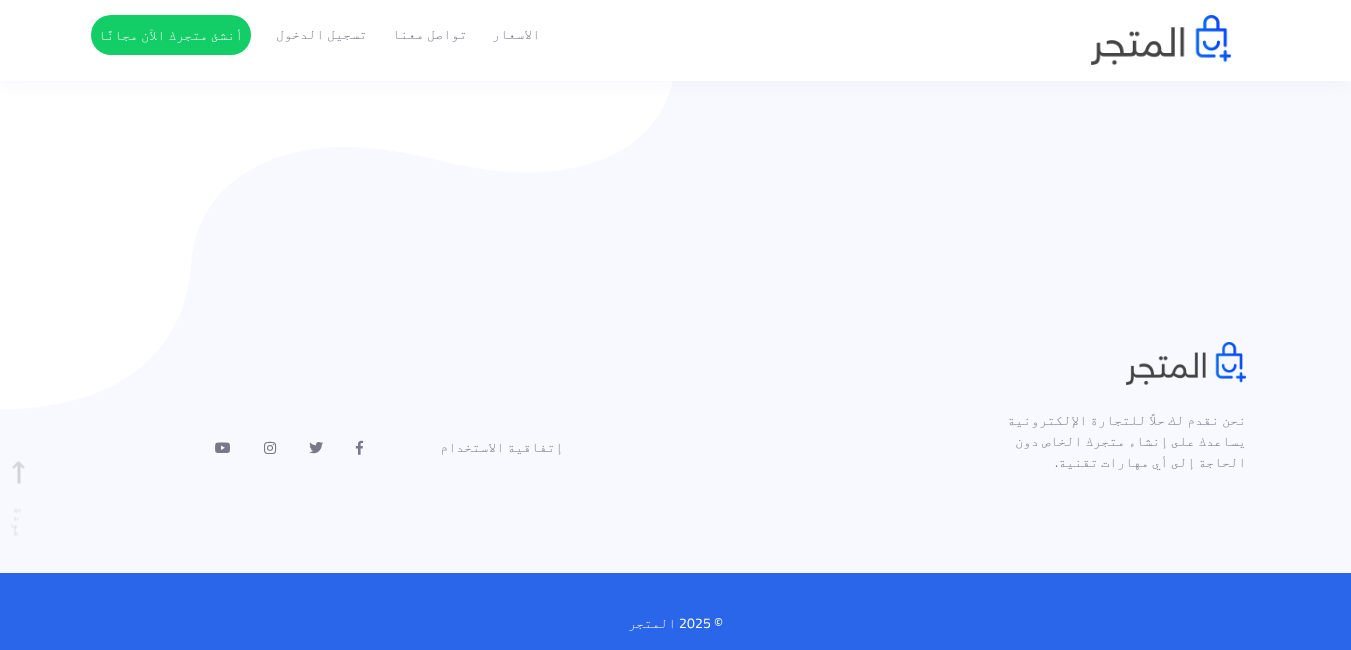 drag, startPoint x: 689, startPoint y: 623, endPoint x: 1365, endPoint y: 478, distance: 691.37616 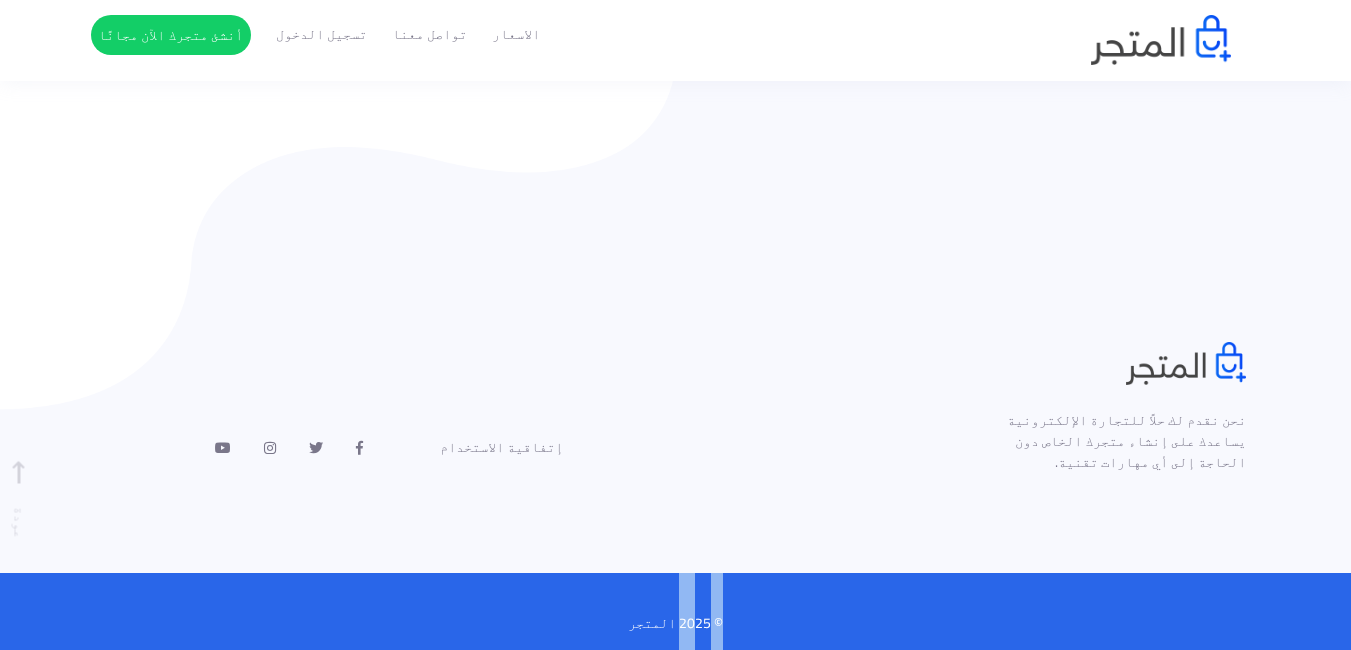scroll, scrollTop: 1689, scrollLeft: 0, axis: vertical 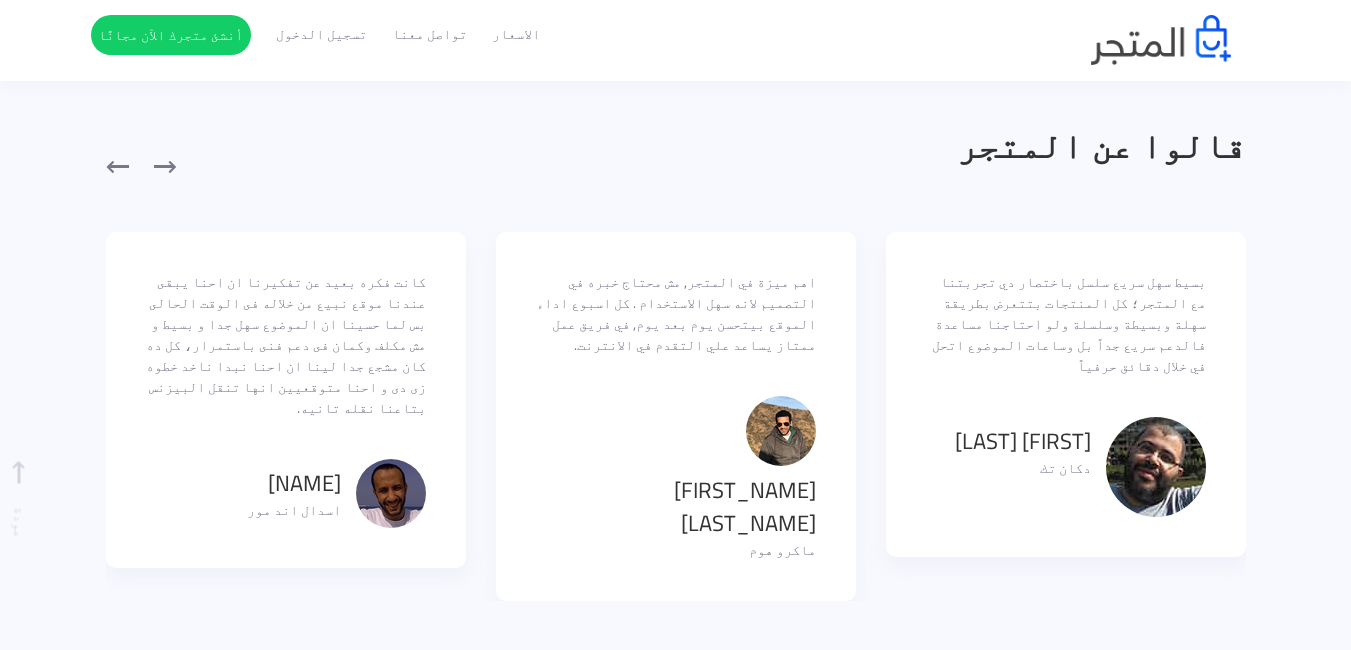 click at bounding box center [781, 431] 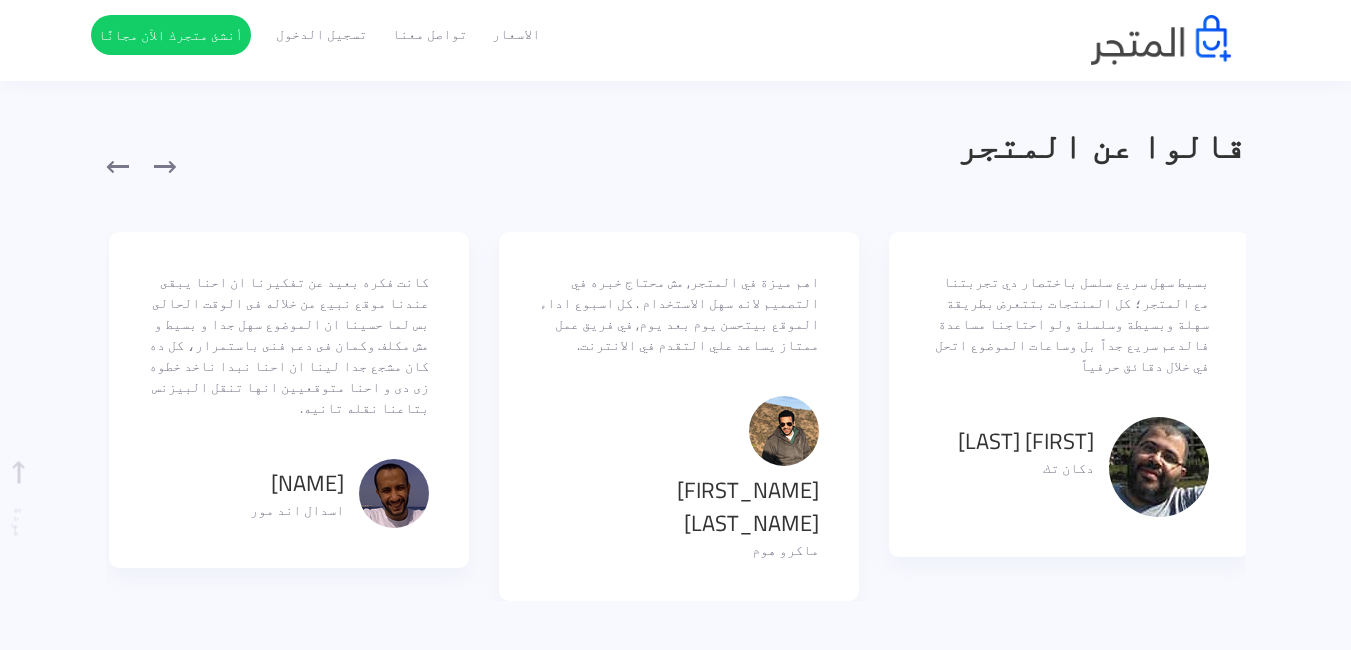 drag, startPoint x: 785, startPoint y: 426, endPoint x: 788, endPoint y: 489, distance: 63.07139 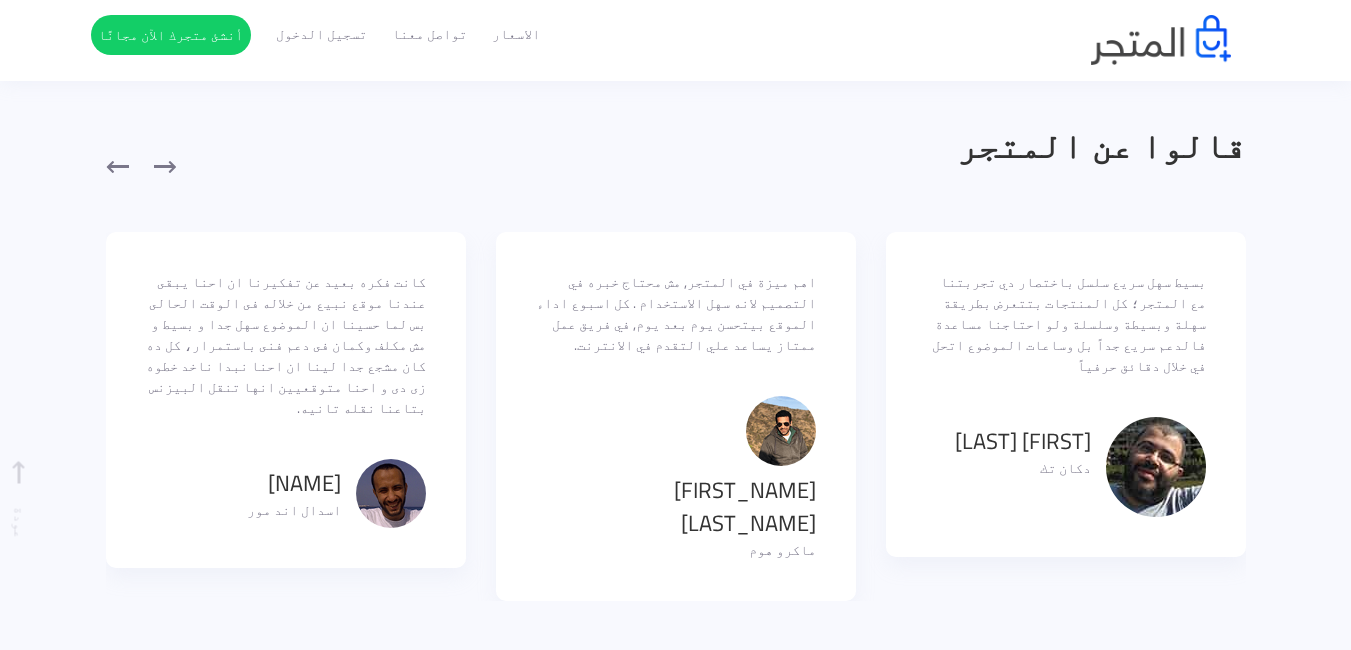 click at bounding box center [781, 431] 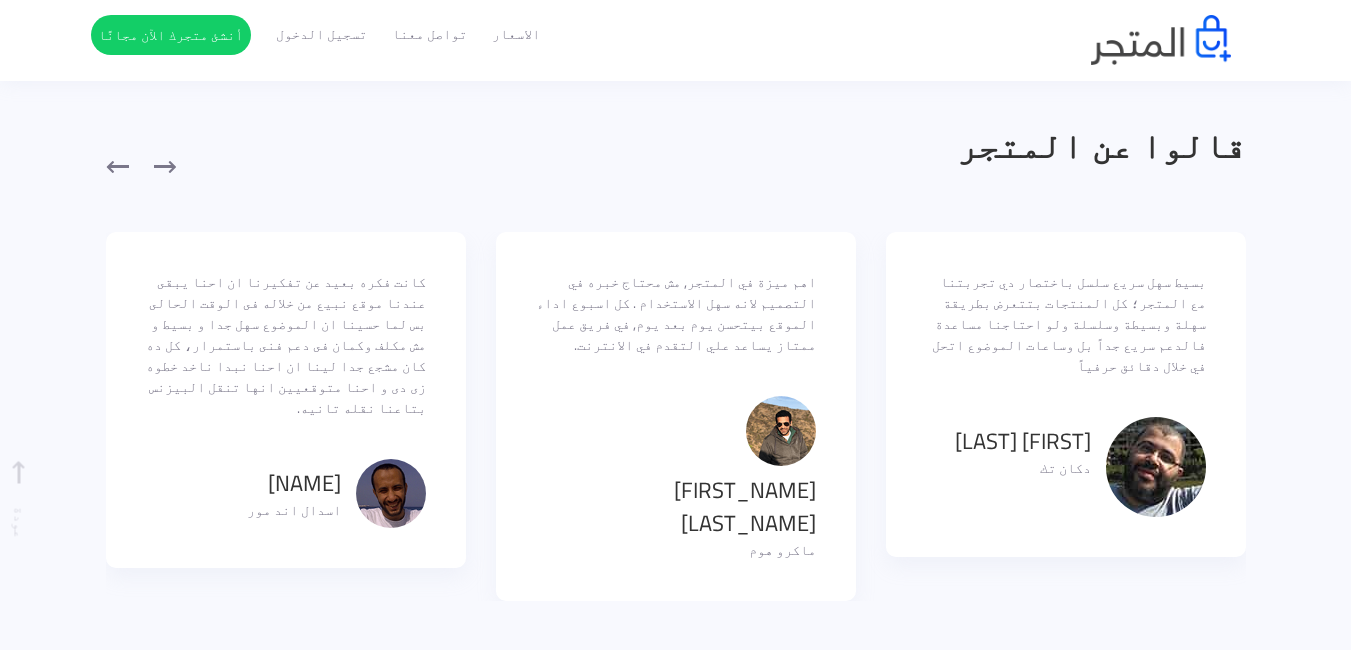 click on "ماكرو هوم" at bounding box center (676, 550) 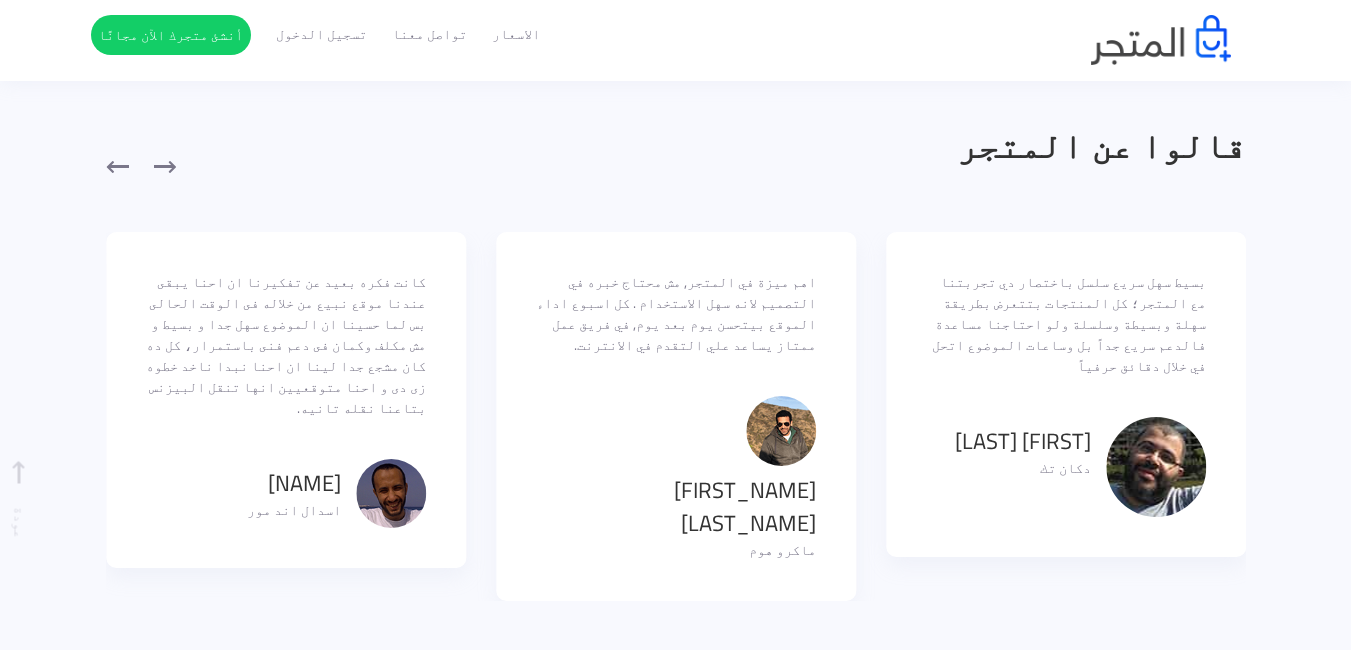 click on "اهم ميزة في المتجر, مش محتاج خبره في التصميم لانه سهل الاستخدام . كل اسبوع اداء الموقع بيتحسن يوم بعد يوم, في فريق عمل ممتاز يساعد علي التقدم في الانترنت.
[FIRST_NAME] [LAST_NAME]
ماكرو هوم" at bounding box center (676, 416) 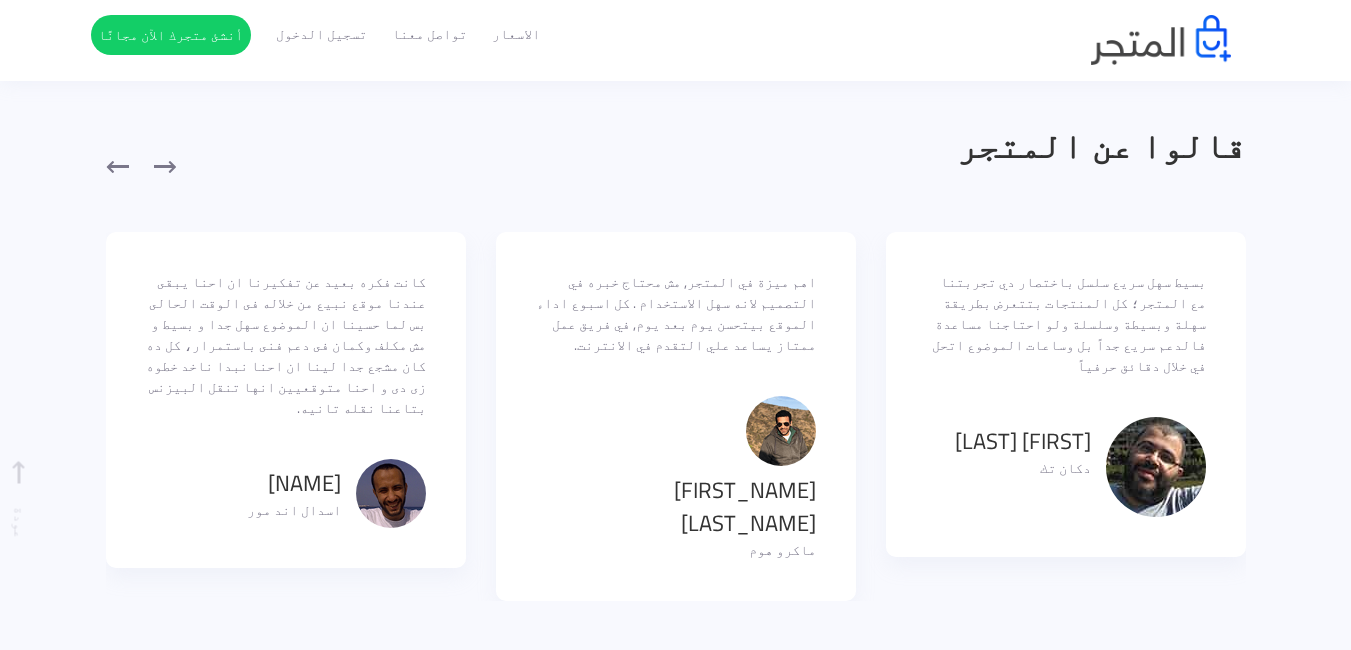 click on "اهم ميزة في المتجر, مش محتاج خبره في التصميم لانه سهل الاستخدام . كل اسبوع اداء الموقع بيتحسن يوم بعد يوم, في فريق عمل ممتاز يساعد علي التقدم في الانترنت." at bounding box center (676, 314) 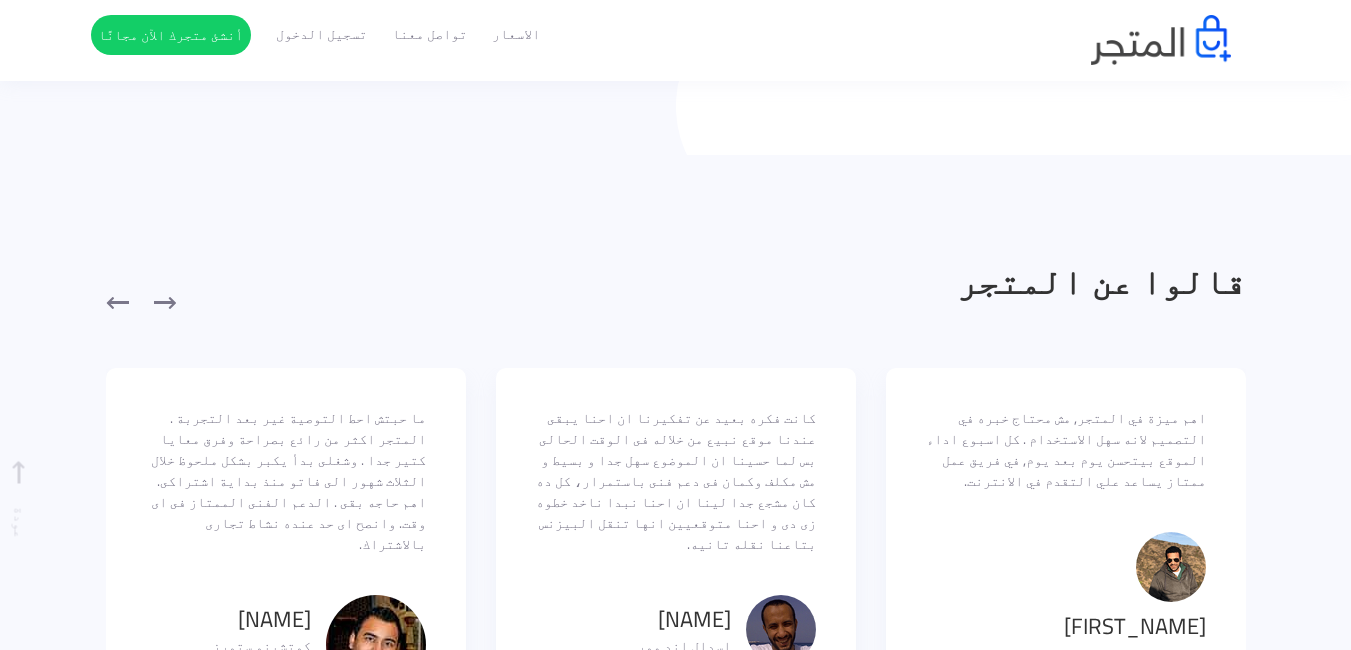 drag, startPoint x: 616, startPoint y: 513, endPoint x: 627, endPoint y: 604, distance: 91.66242 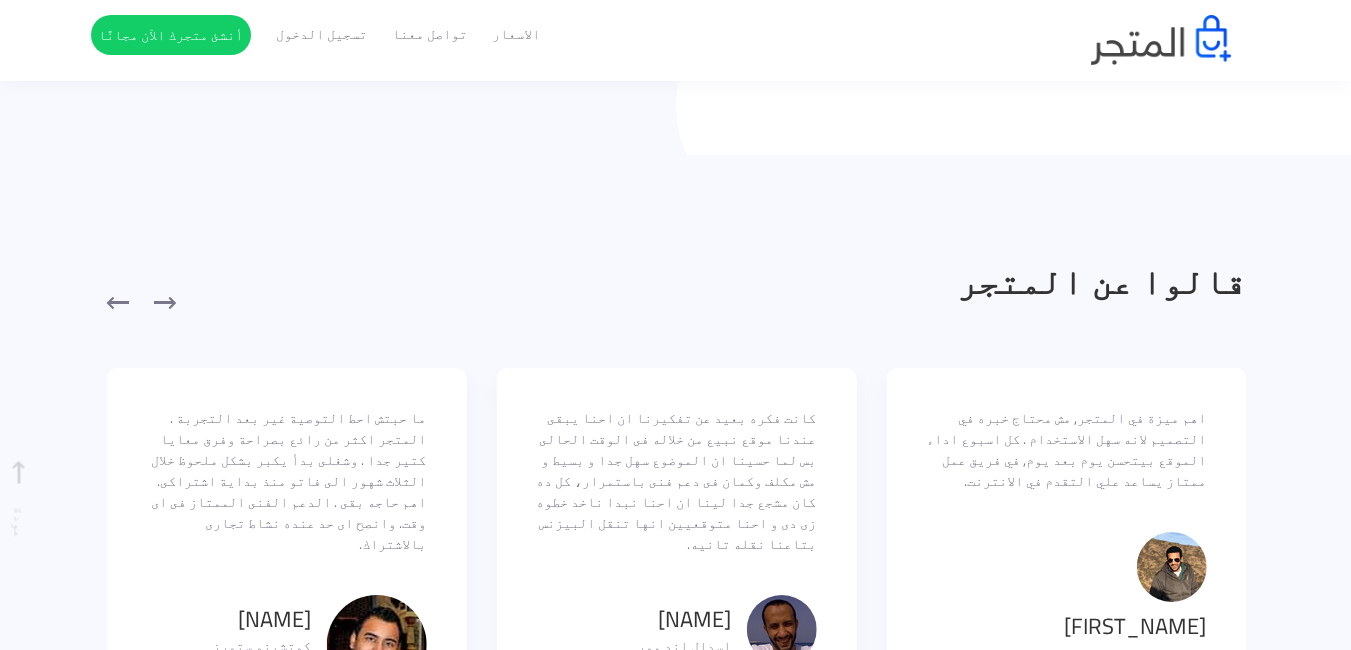 drag, startPoint x: 285, startPoint y: 635, endPoint x: 343, endPoint y: 661, distance: 63.560993 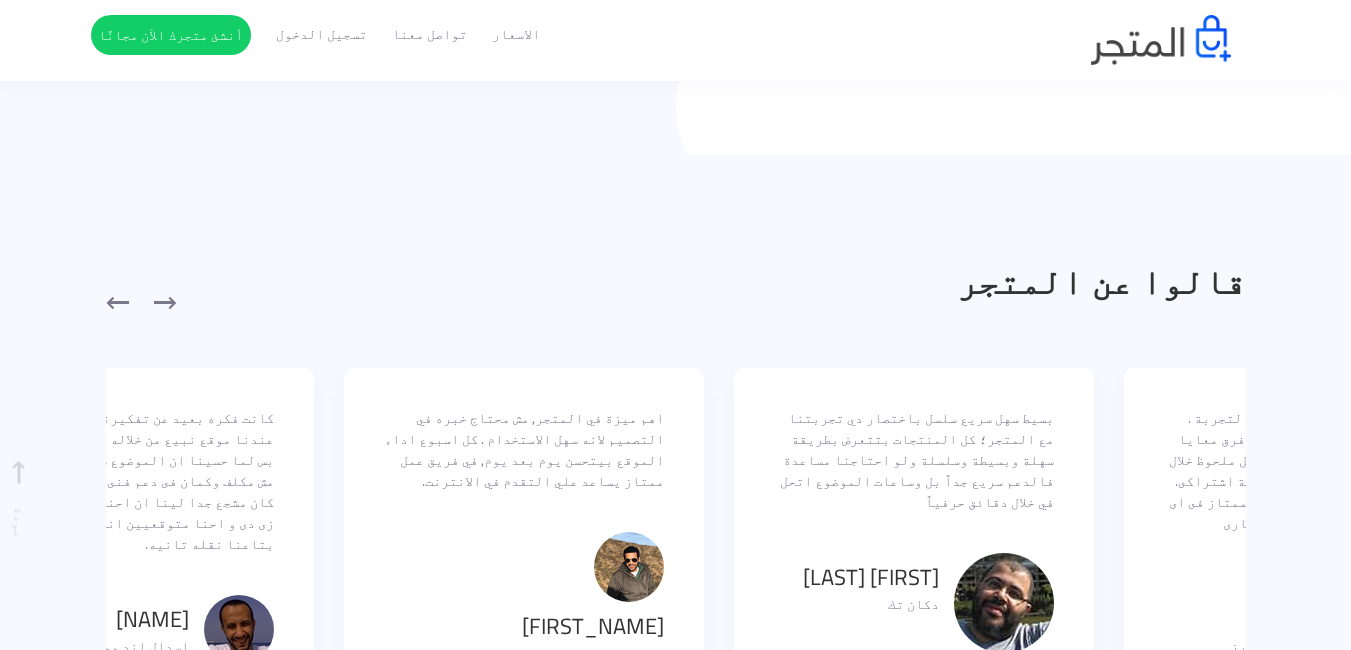 drag, startPoint x: 225, startPoint y: 445, endPoint x: 817, endPoint y: 509, distance: 595.4494 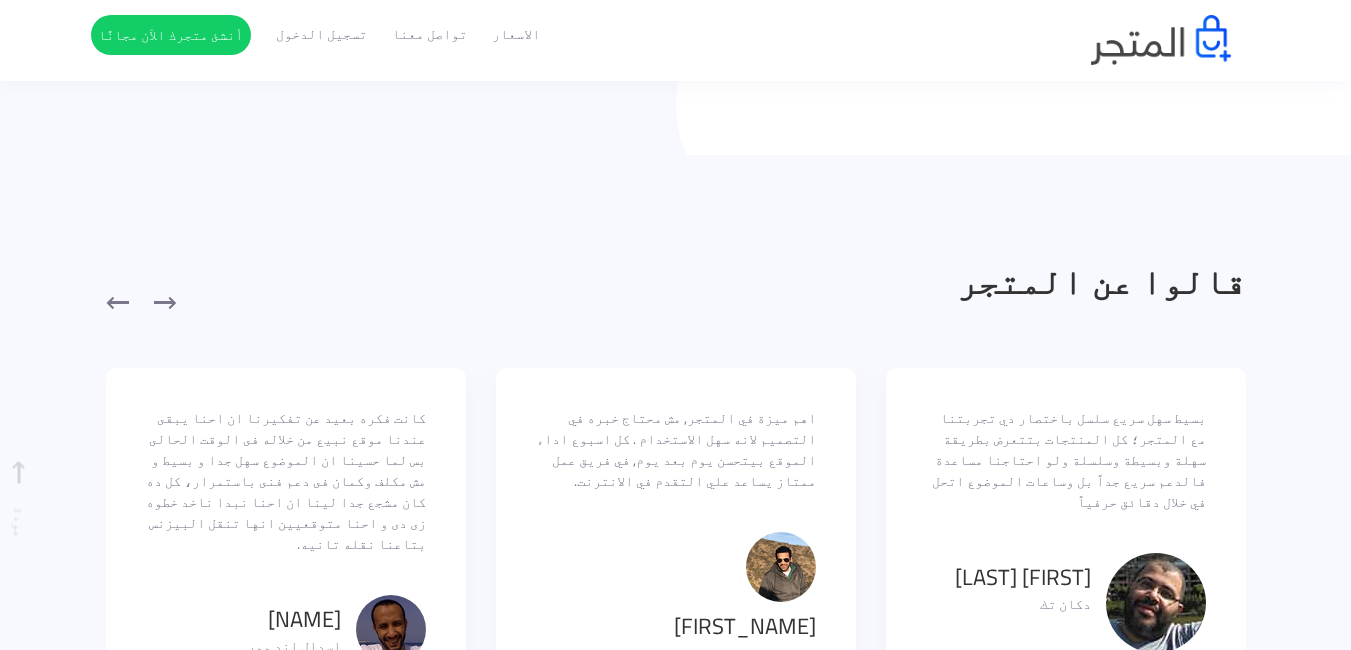 click on "قالوا عن المتجر
كانت فكره بعيد عن تفكيرنا ان احنا يبقى عندنا موقع نبيع من خلاله فى الوقت الحالى بس لما حسينا ان الموضوع سهل جدا و بسيط و مش مكلف وكمان فى دعم فنى باستمرار، كل ده كان مشجع جدا لينا ان احنا نبدا ناخد خطوه زى دى و احنا متوقعيين انها تنقل البيزنس بتاعنا نقله تانيه." at bounding box center [675, 496] 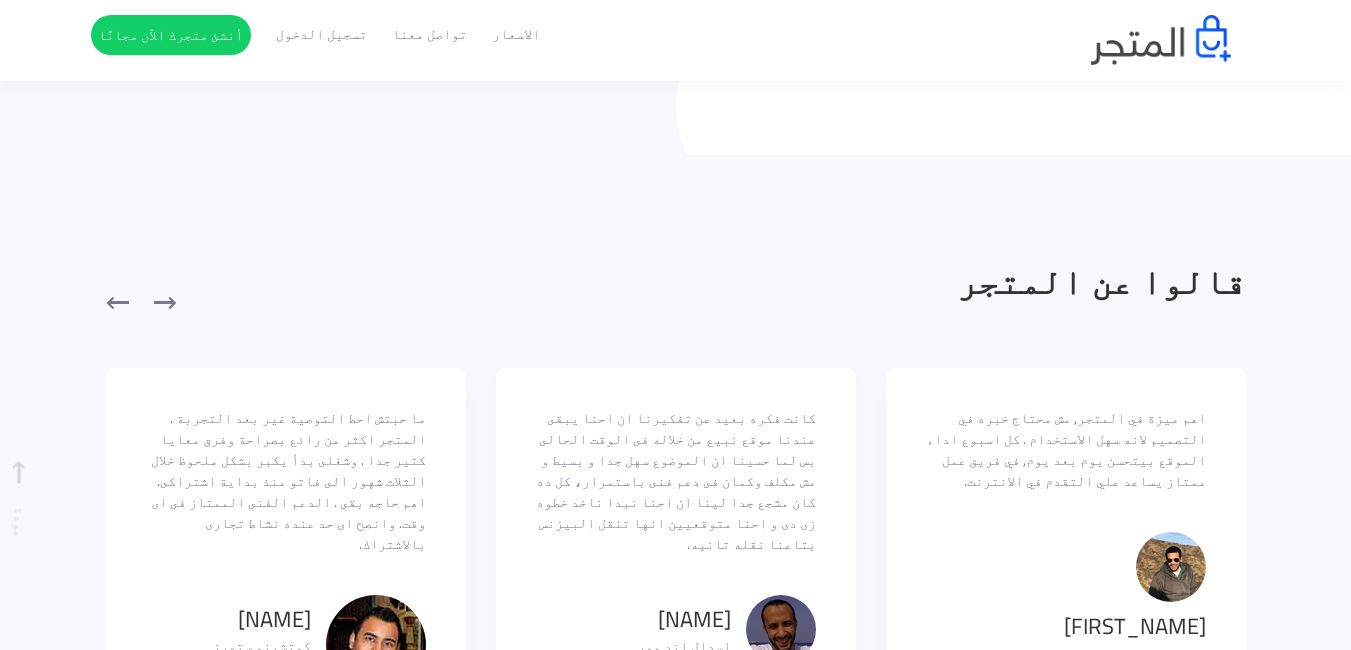 click on "[FIRST] [LAST]
[BRAND] [BRAND]" at bounding box center (1066, 614) 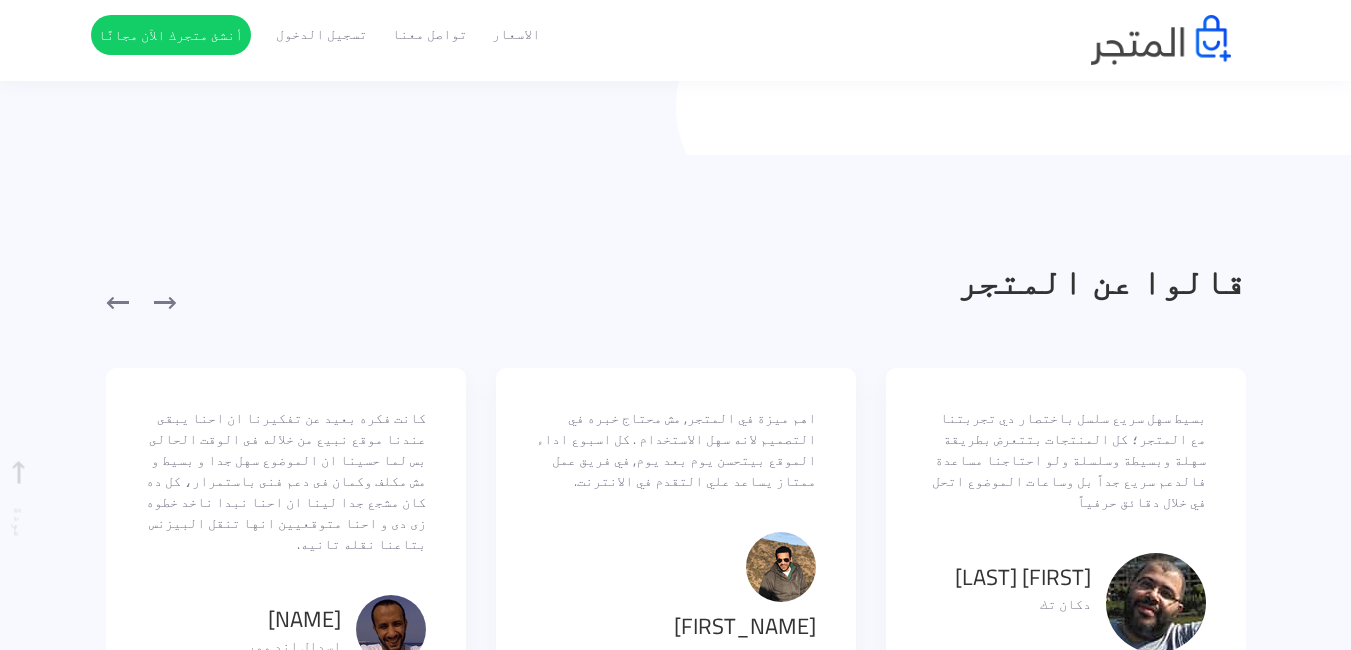 click on "[FIRST] [LAST]
[BRAND] [BRAND]" at bounding box center [676, 614] 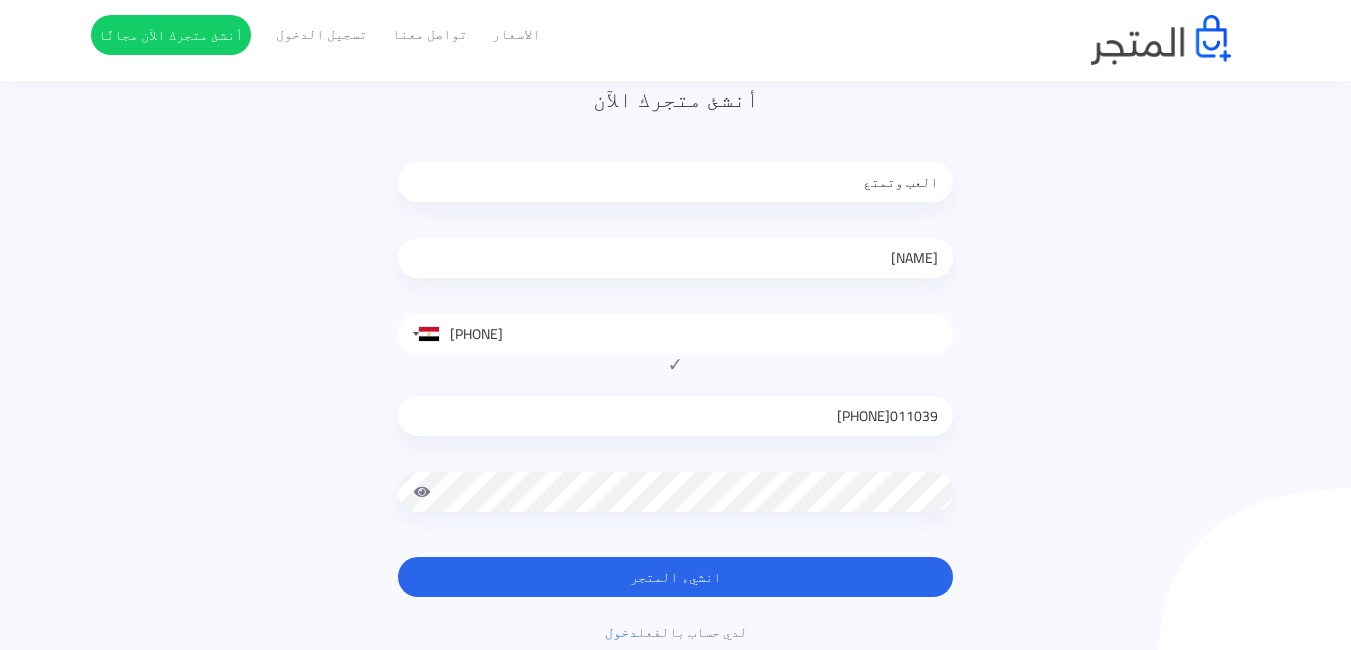 scroll, scrollTop: 140, scrollLeft: 0, axis: vertical 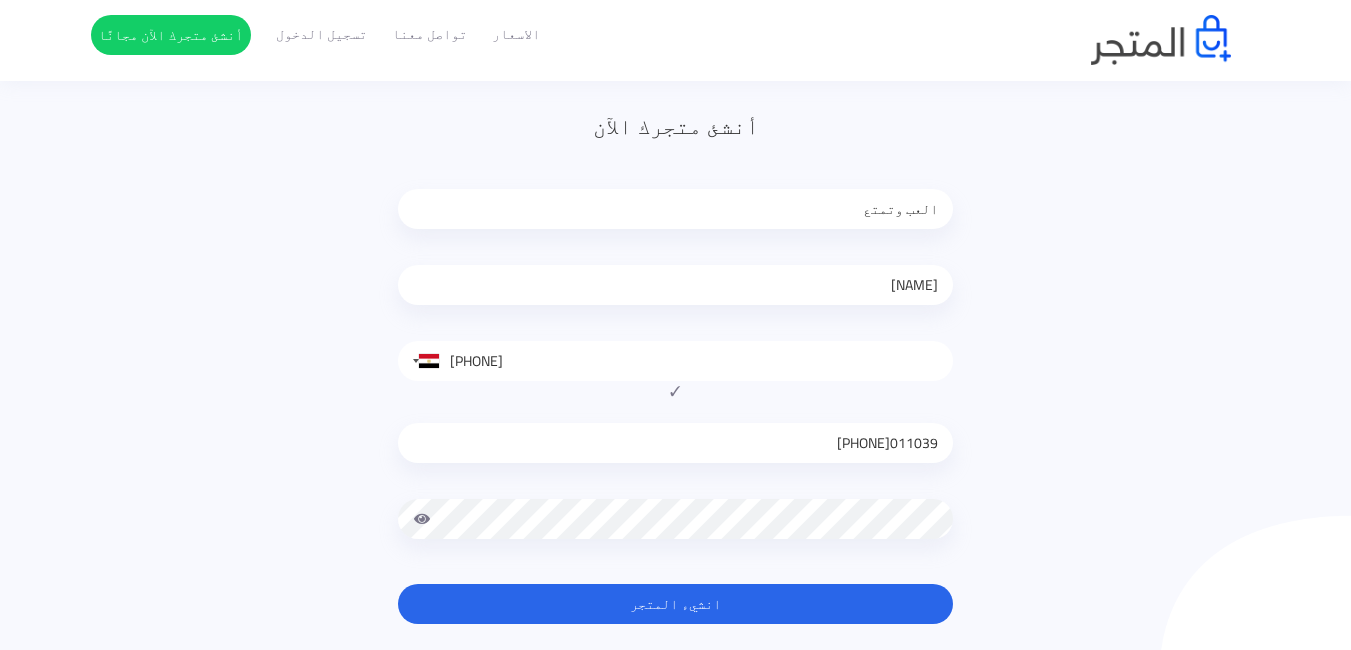 drag, startPoint x: 1241, startPoint y: 69, endPoint x: 1175, endPoint y: 34, distance: 74.70609 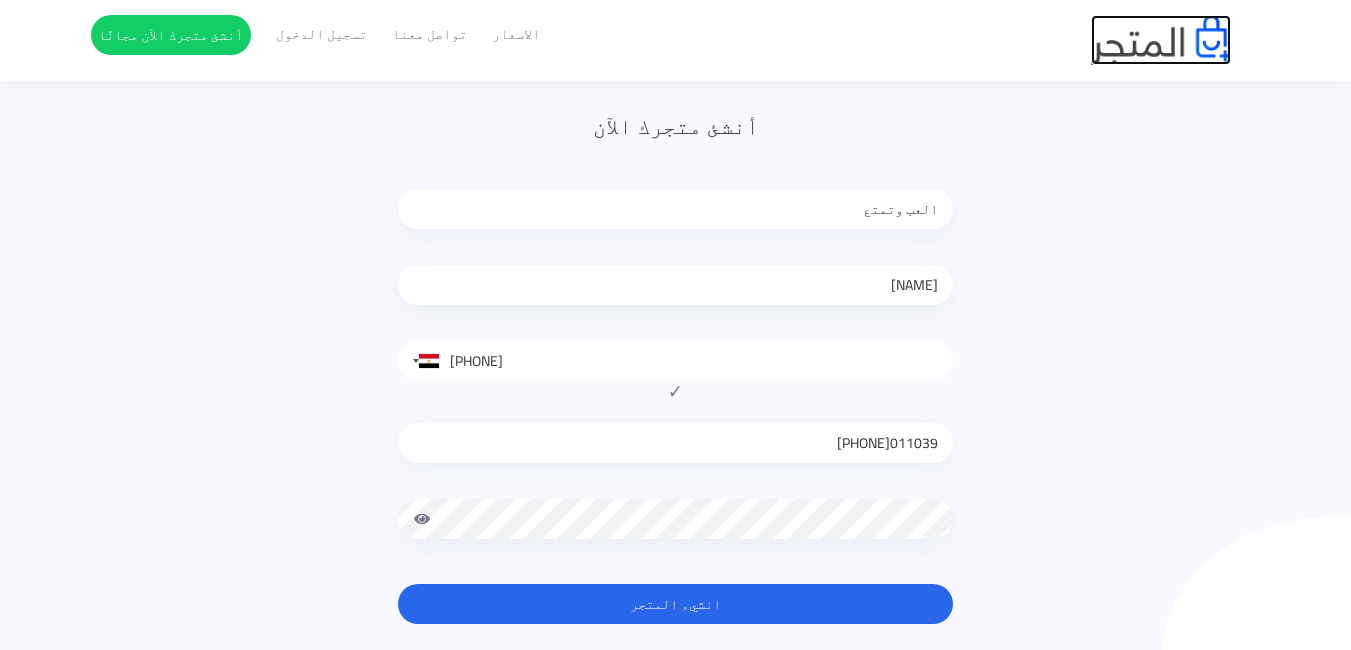 click at bounding box center (1161, 40) 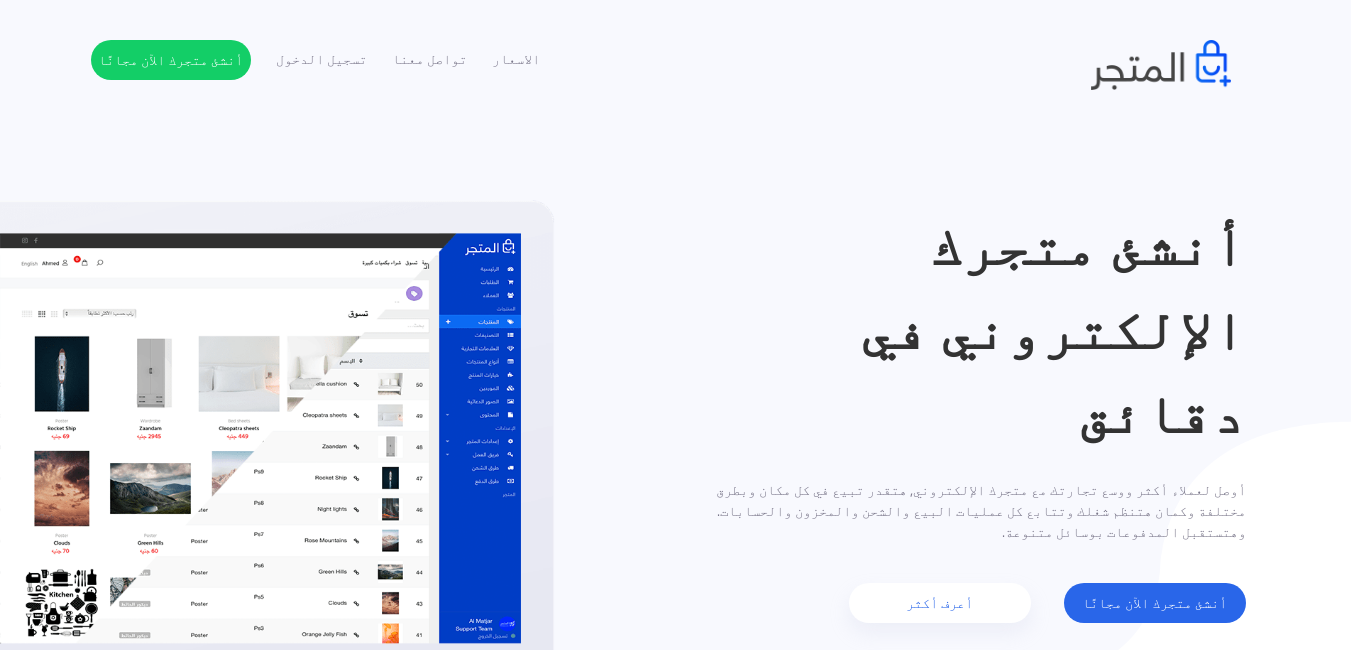 scroll, scrollTop: 0, scrollLeft: 0, axis: both 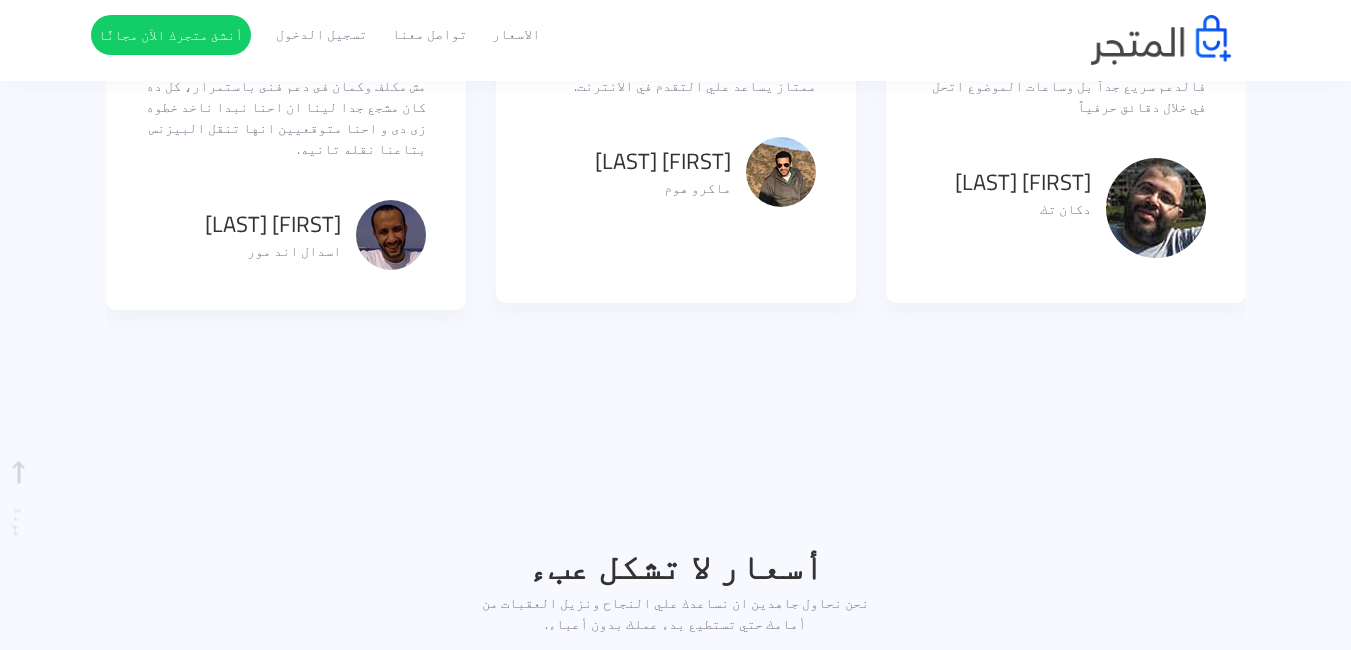 drag, startPoint x: 716, startPoint y: 191, endPoint x: 849, endPoint y: 121, distance: 150.29637 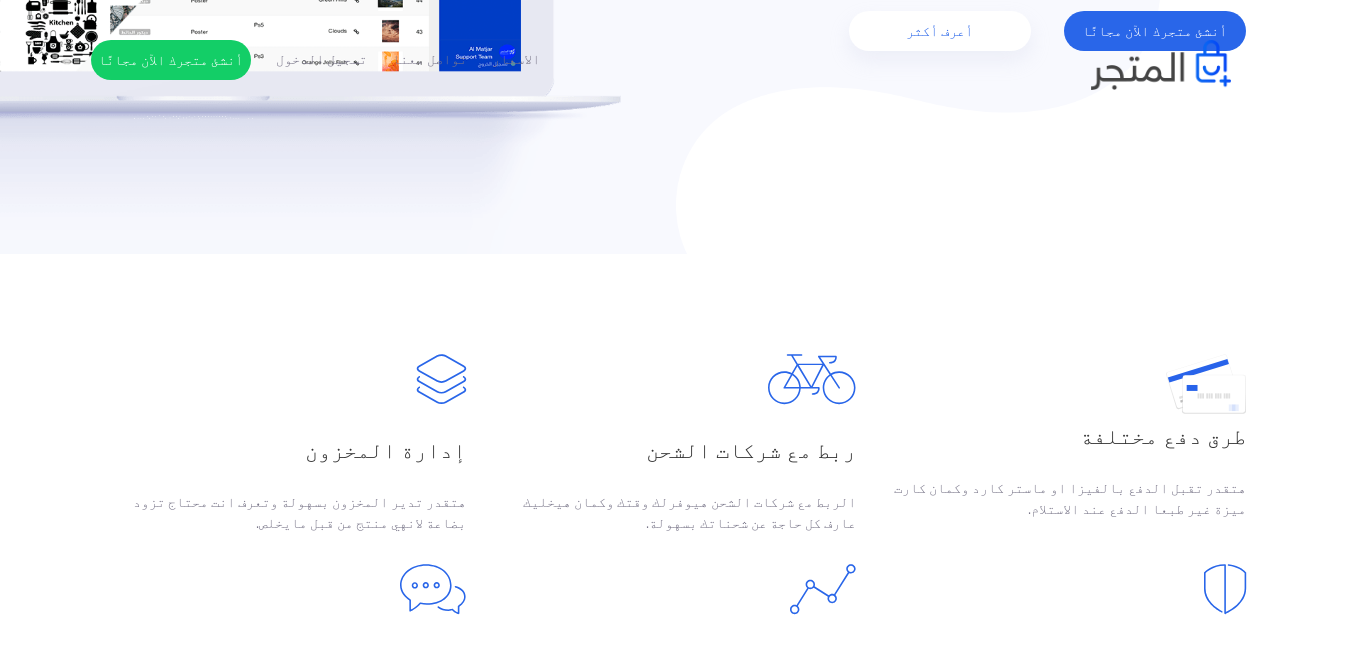 scroll, scrollTop: 0, scrollLeft: 0, axis: both 